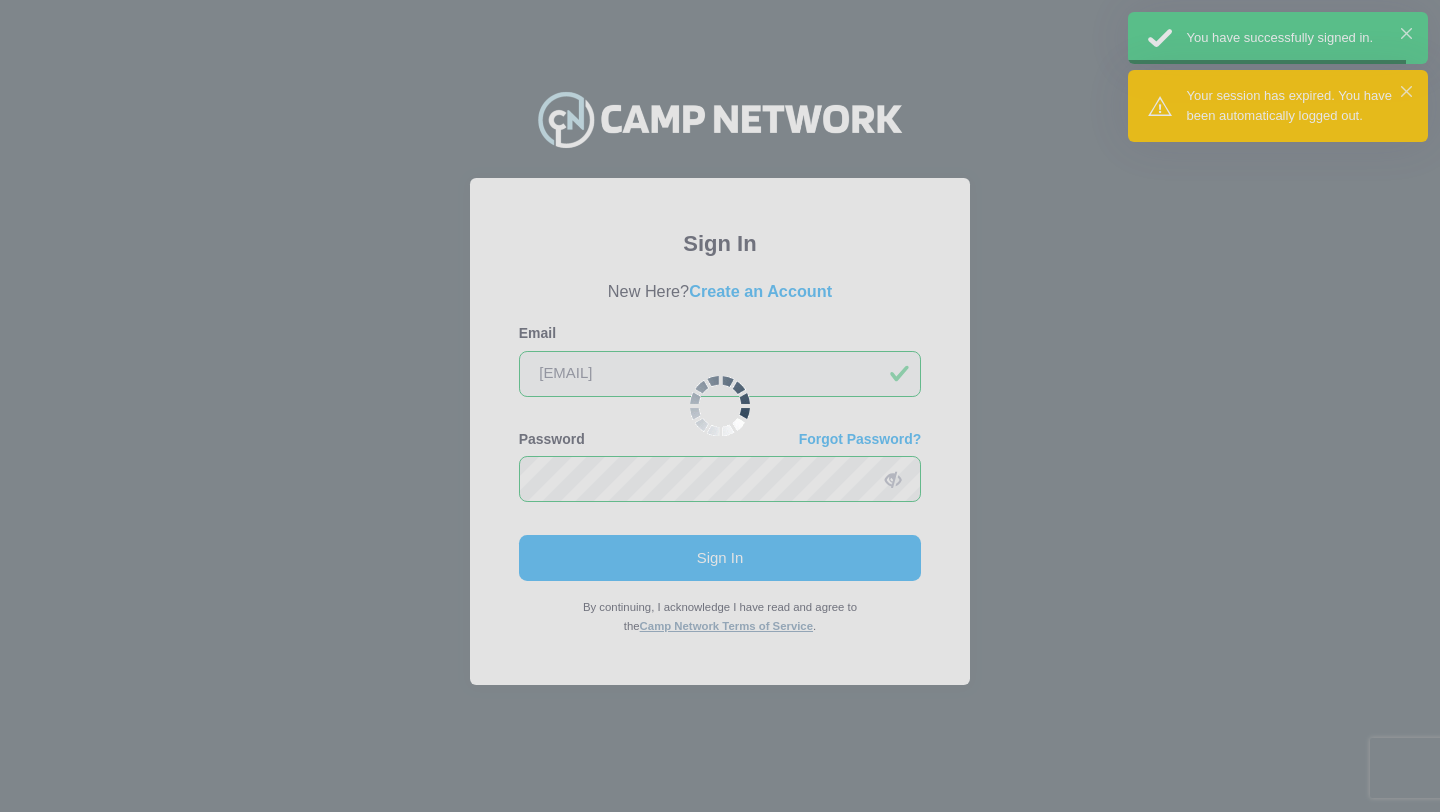 scroll, scrollTop: 0, scrollLeft: 0, axis: both 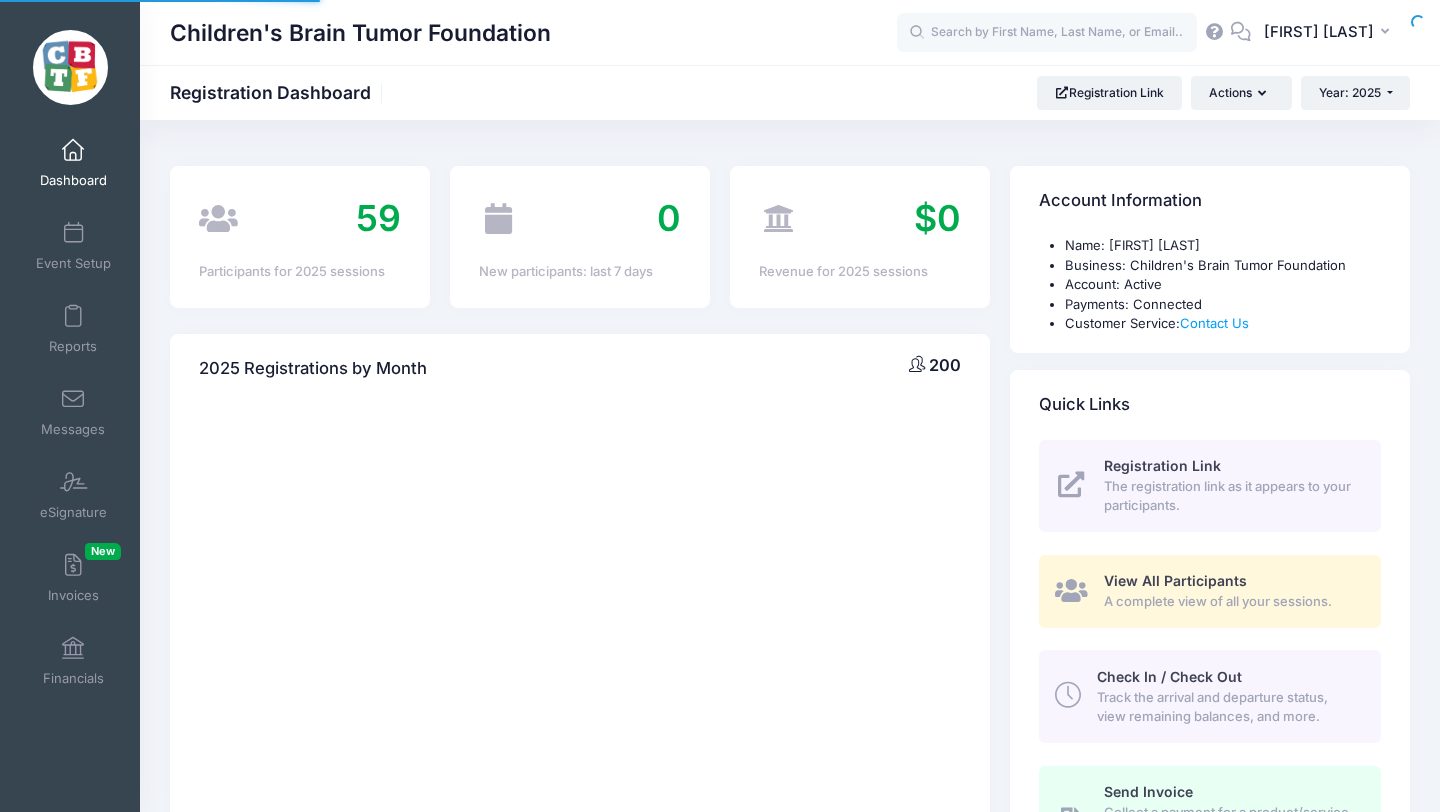select 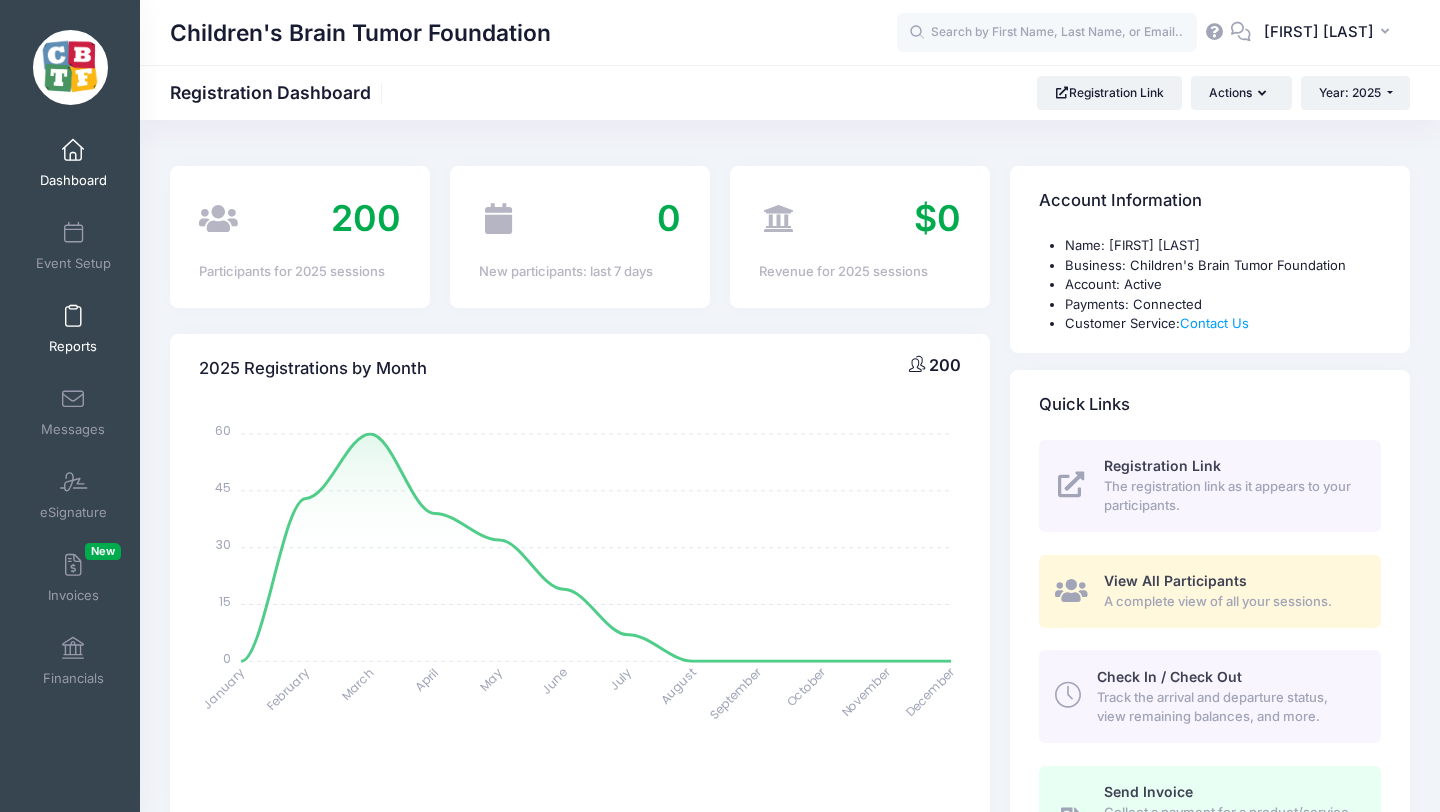click at bounding box center [73, 317] 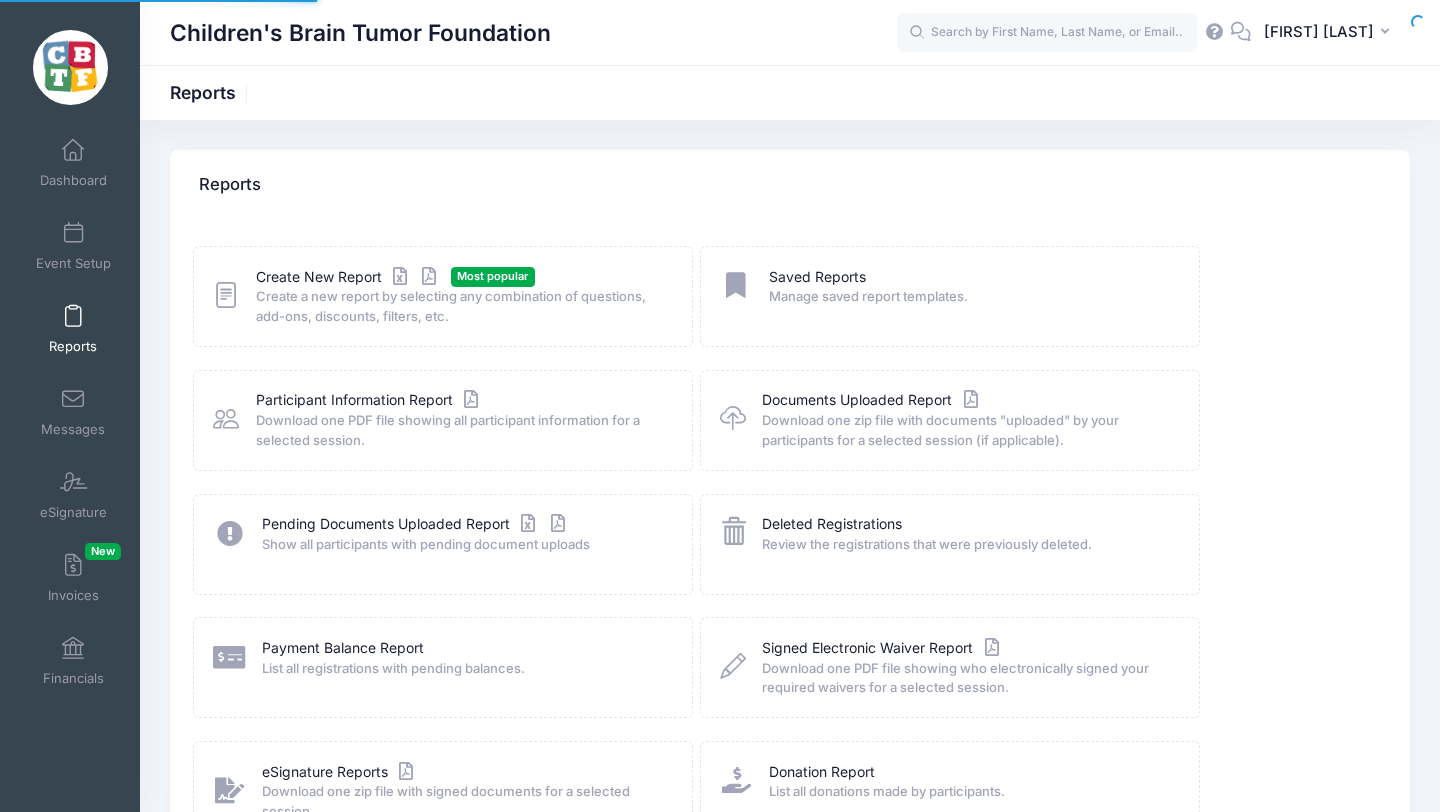 scroll, scrollTop: 0, scrollLeft: 0, axis: both 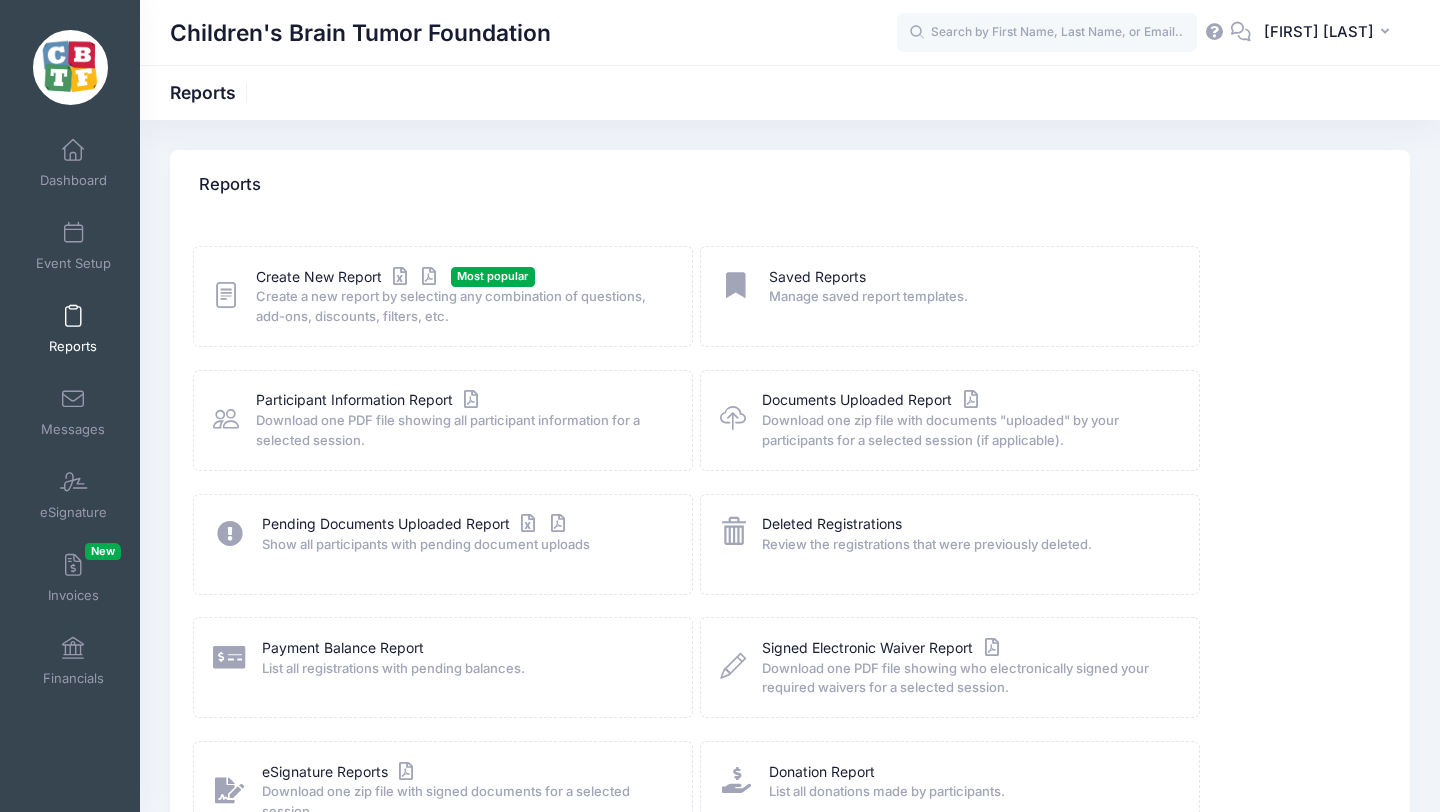 click on "Create New Report  Most popular
Create a new report by selecting any combination of questions, add-ons, discounts, filters, etc." at bounding box center (443, 296) 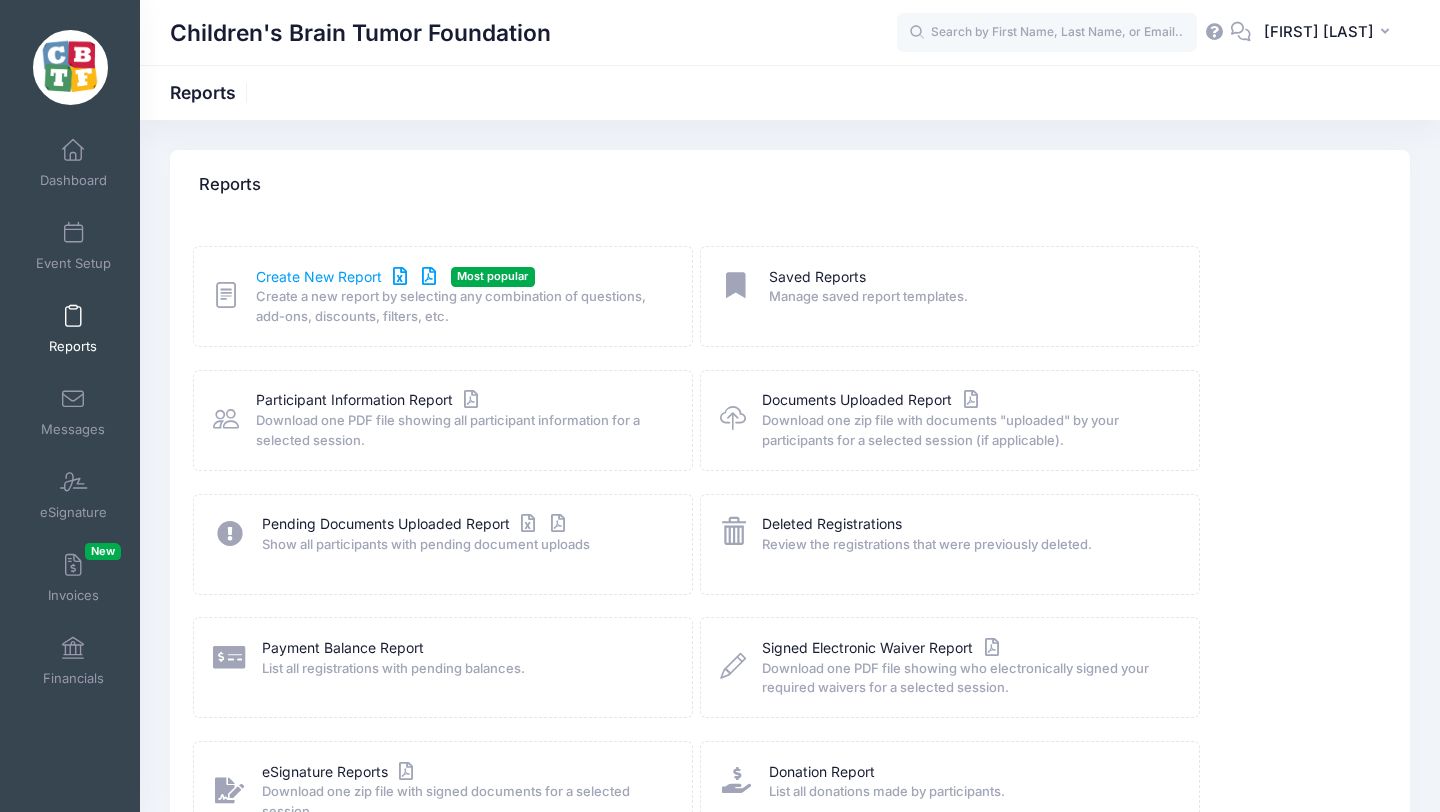 click on "Create New Report" at bounding box center [349, 277] 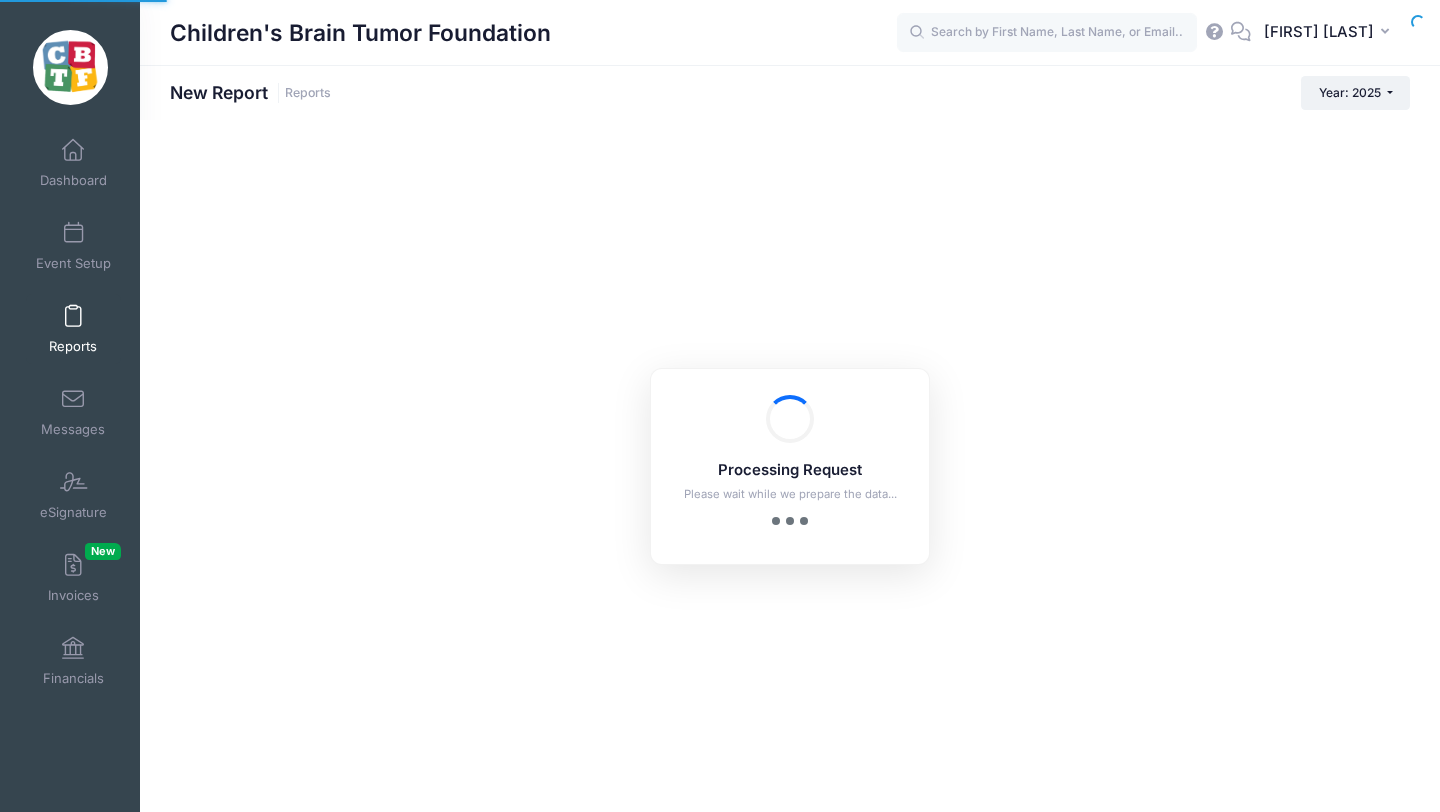 scroll, scrollTop: 0, scrollLeft: 0, axis: both 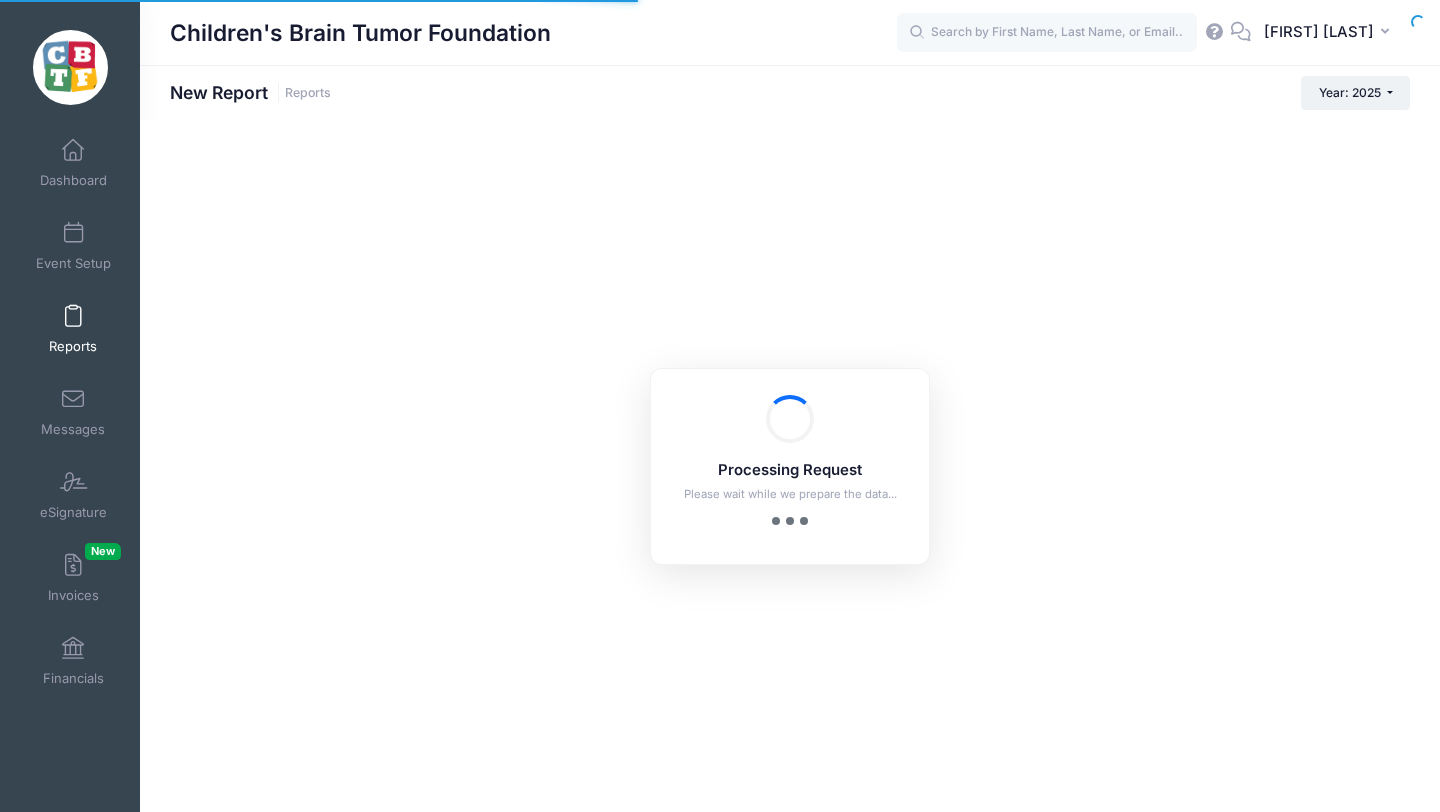 checkbox on "true" 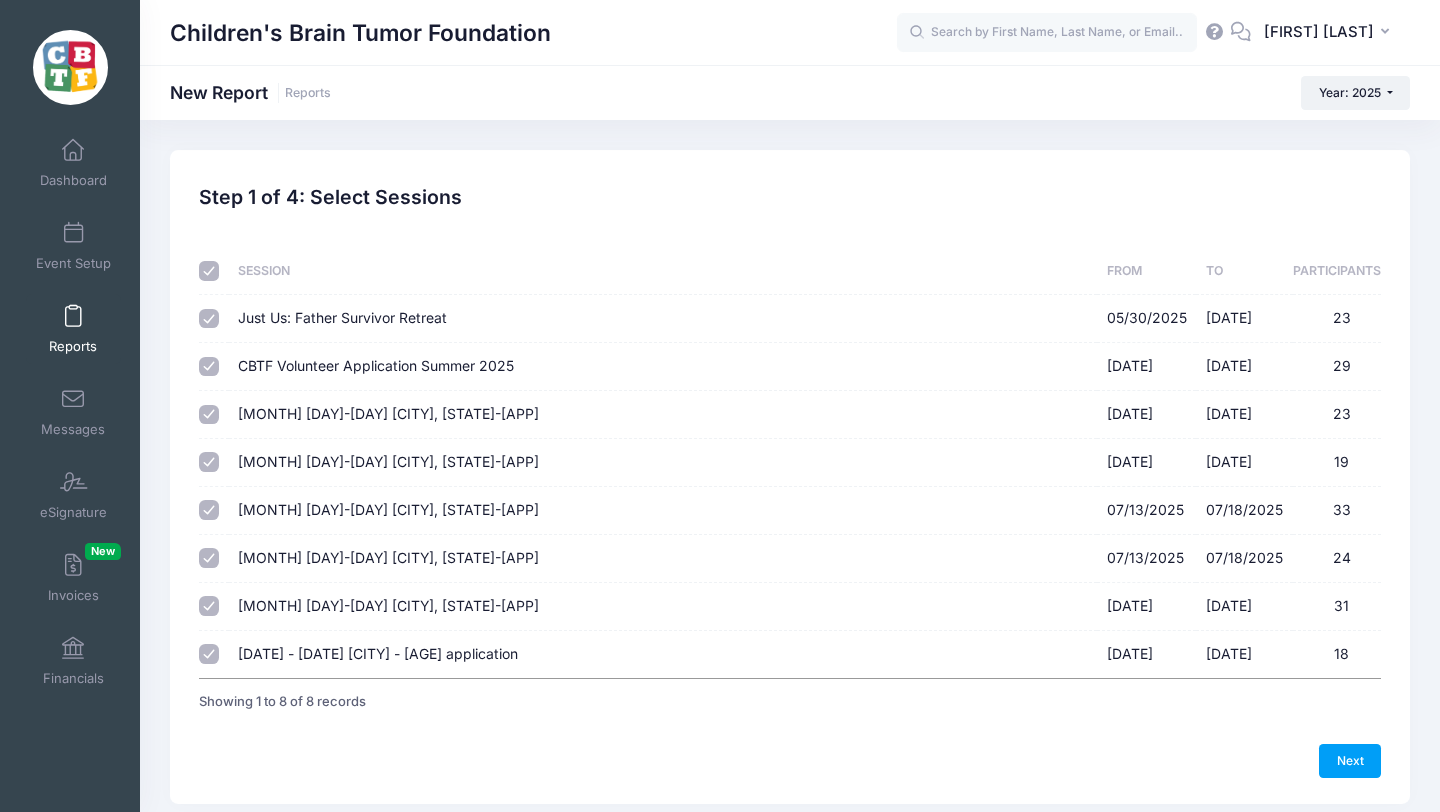 click at bounding box center [209, 271] 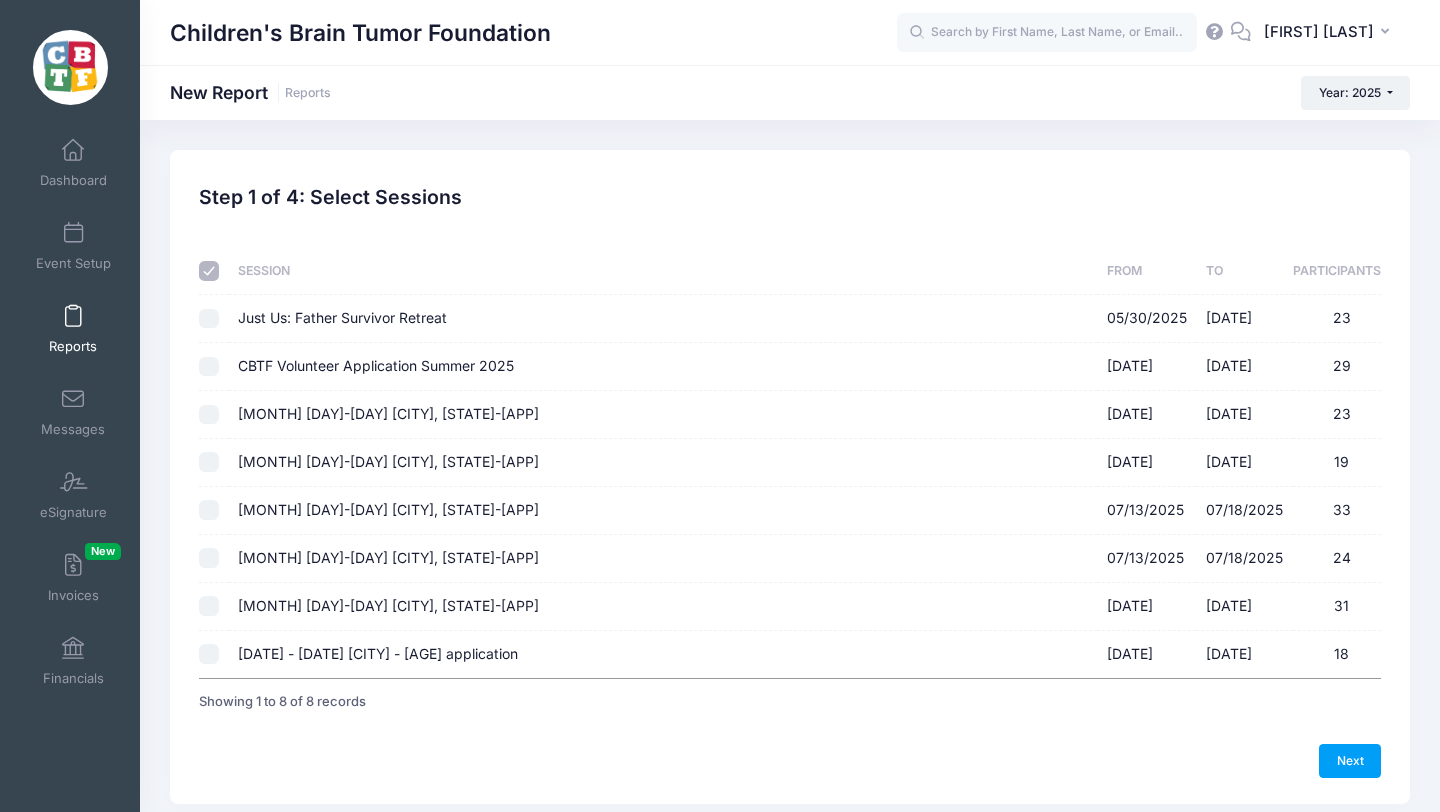 checkbox on "false" 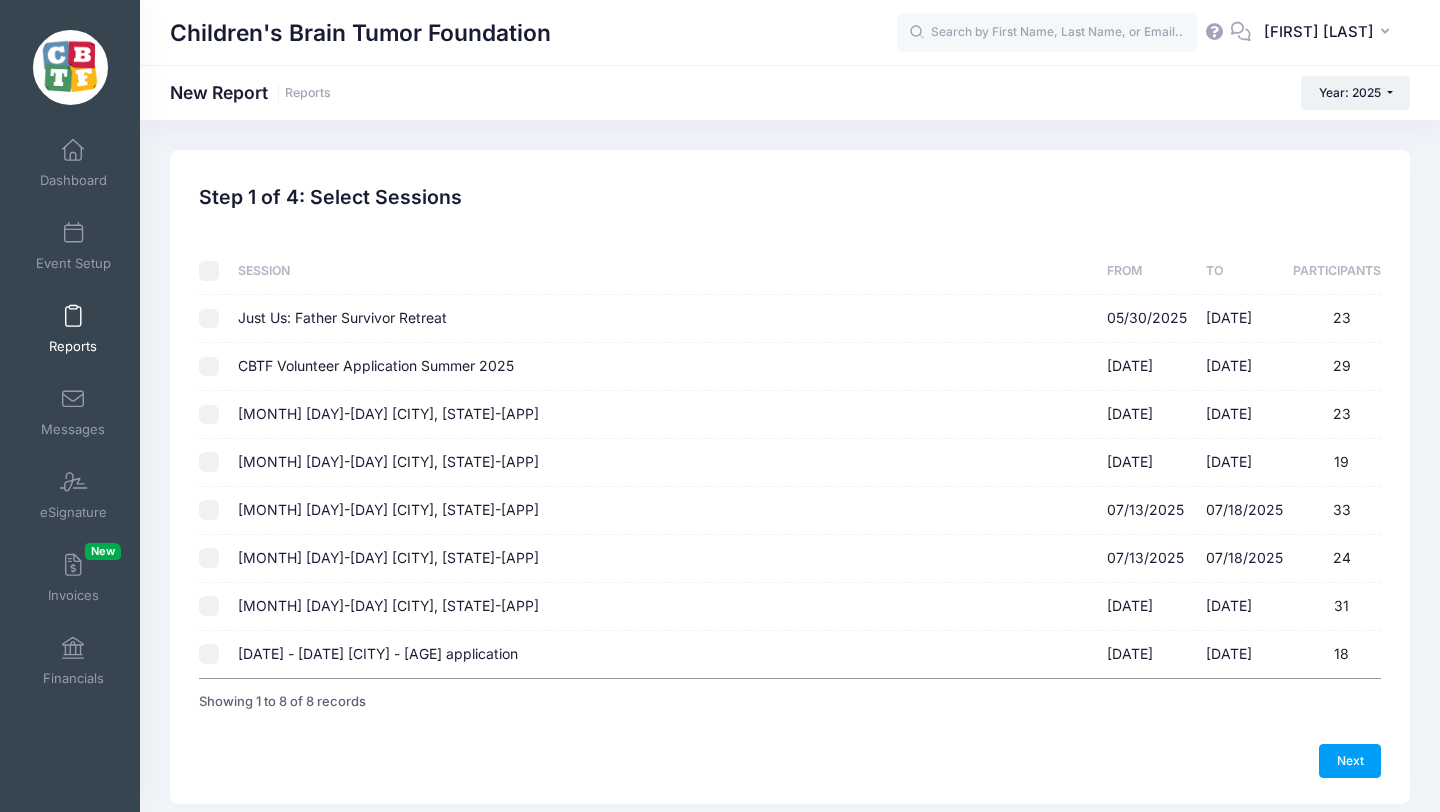 checkbox on "false" 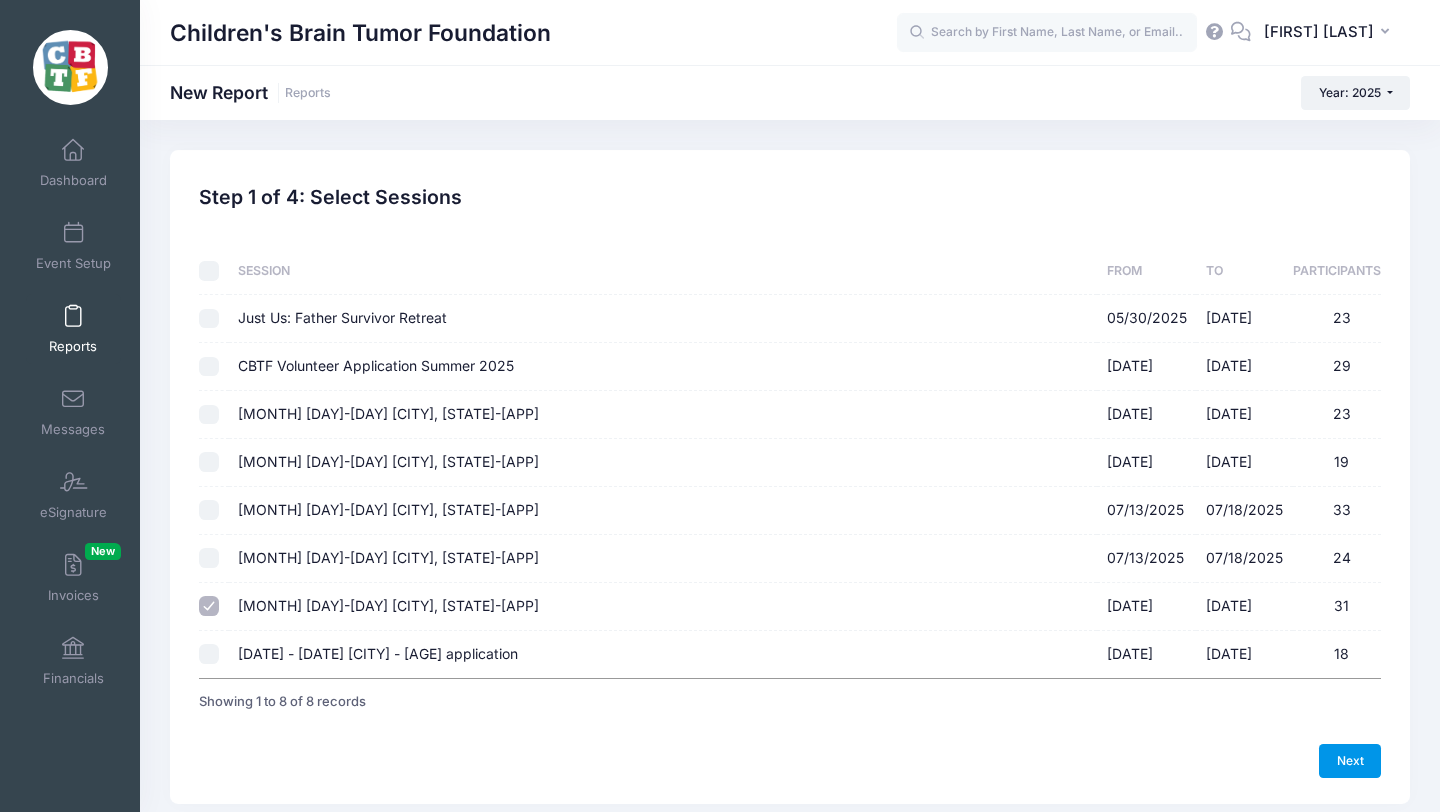 click on "Next" at bounding box center (1350, 761) 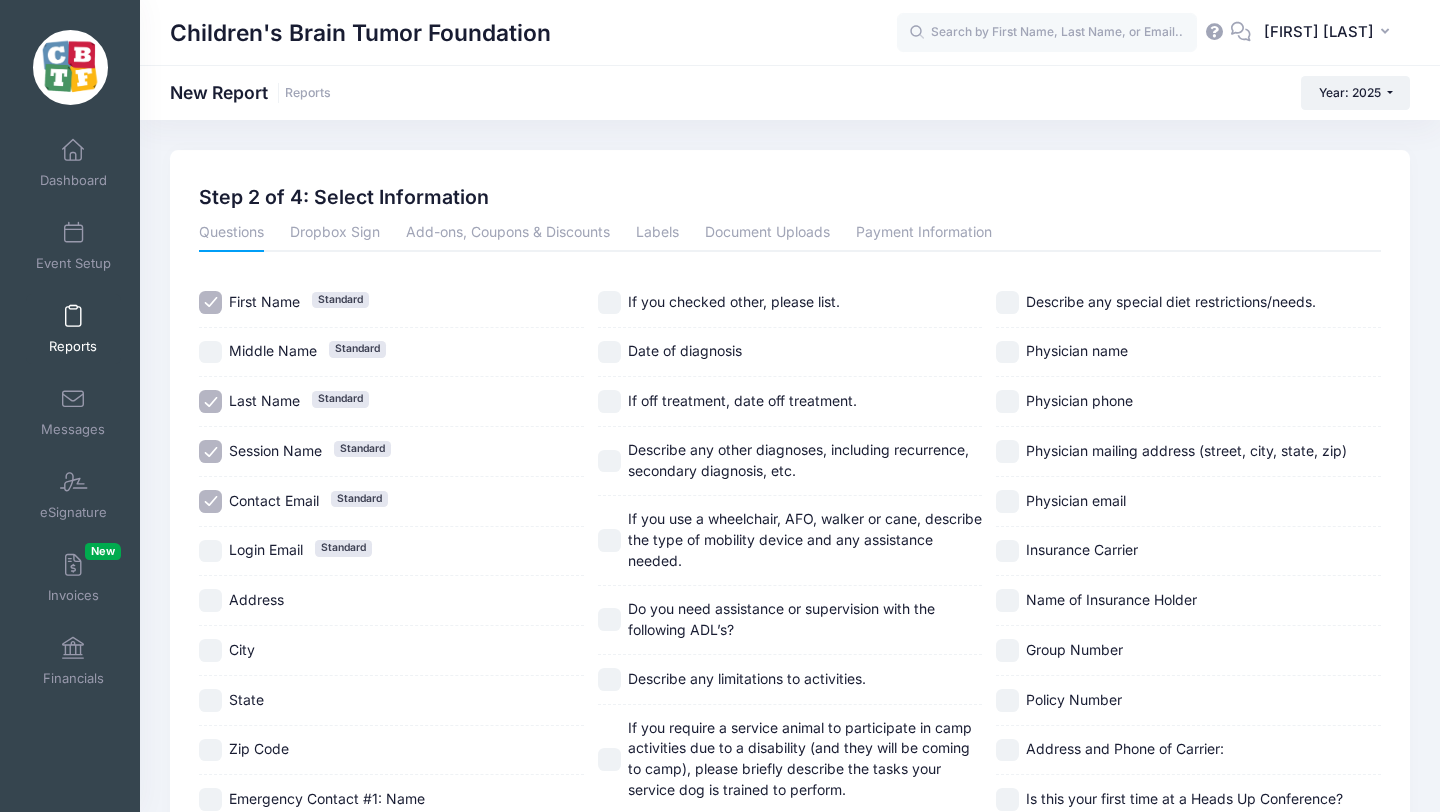 click on "Login Email Standard" at bounding box center [210, 551] 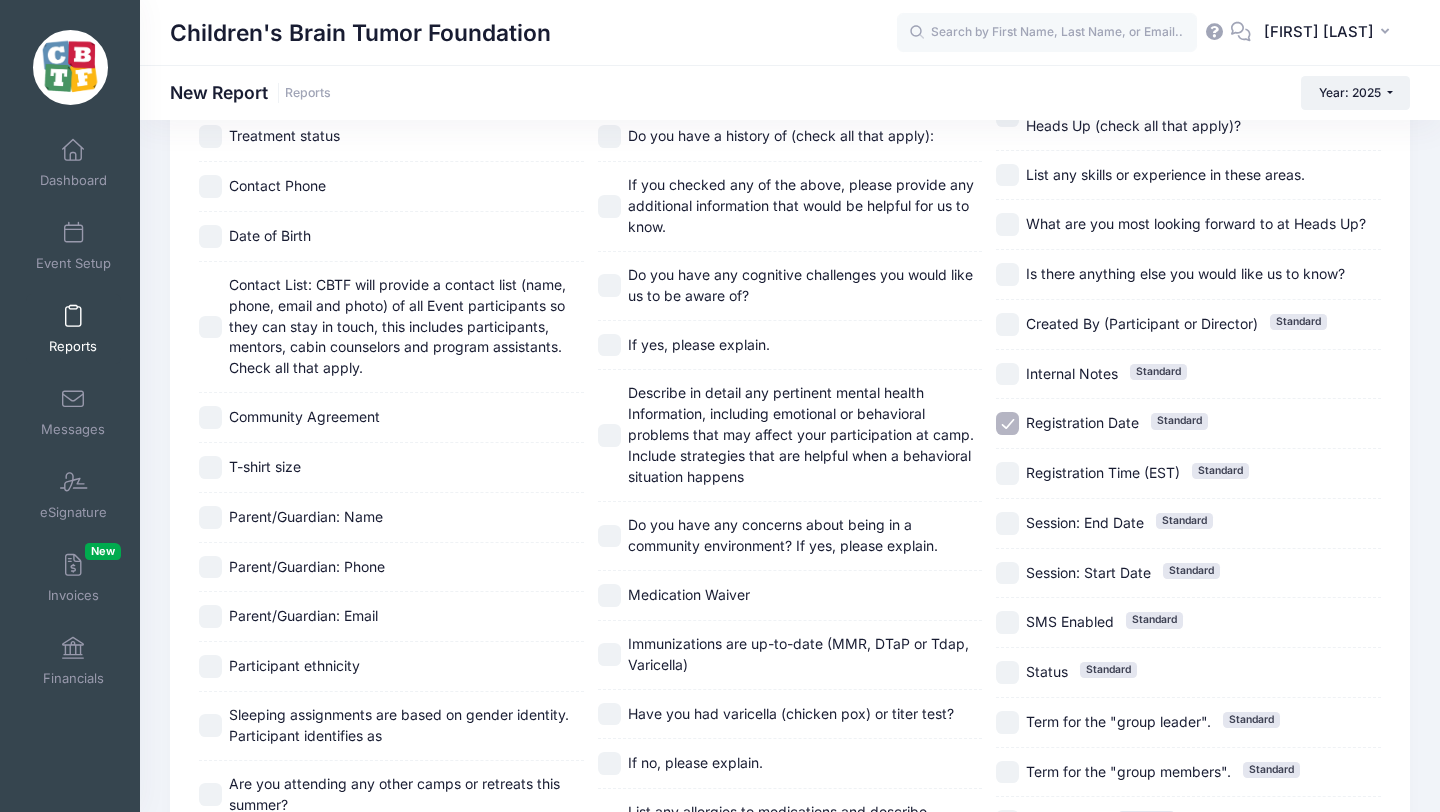 scroll, scrollTop: 1201, scrollLeft: 0, axis: vertical 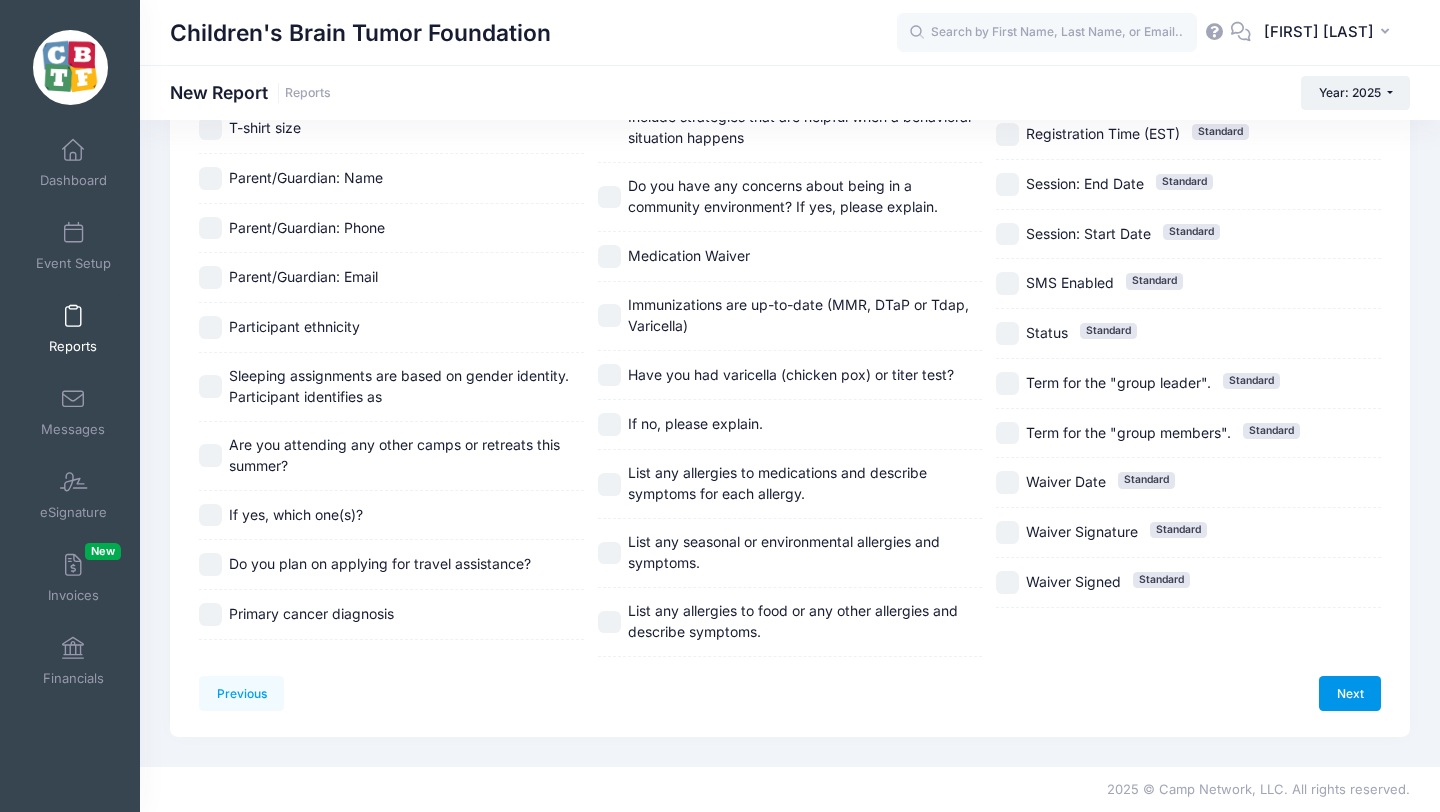click on "Next" at bounding box center (1350, 693) 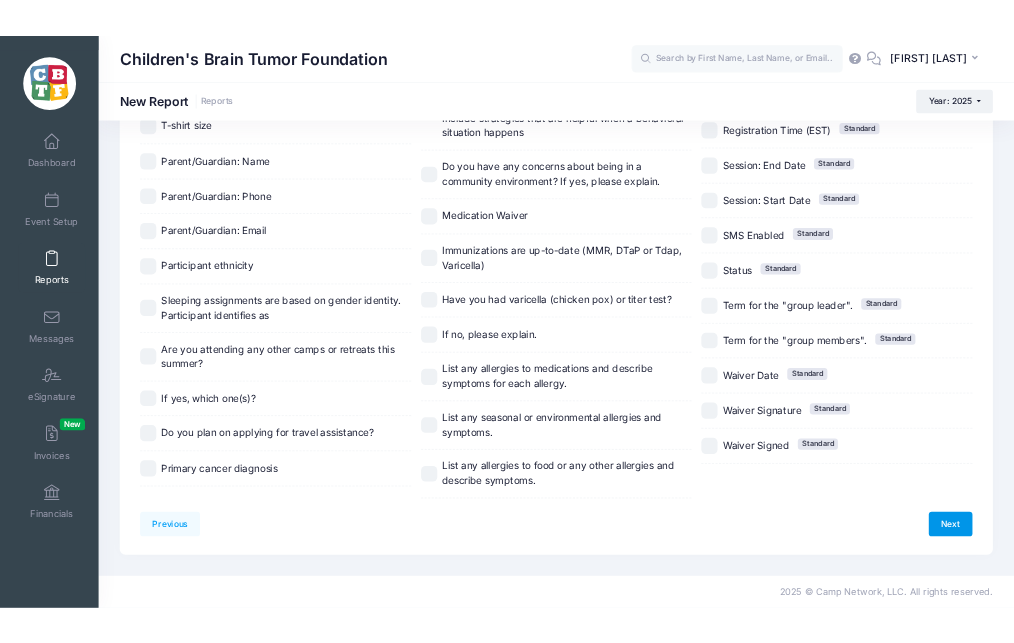 scroll, scrollTop: 0, scrollLeft: 0, axis: both 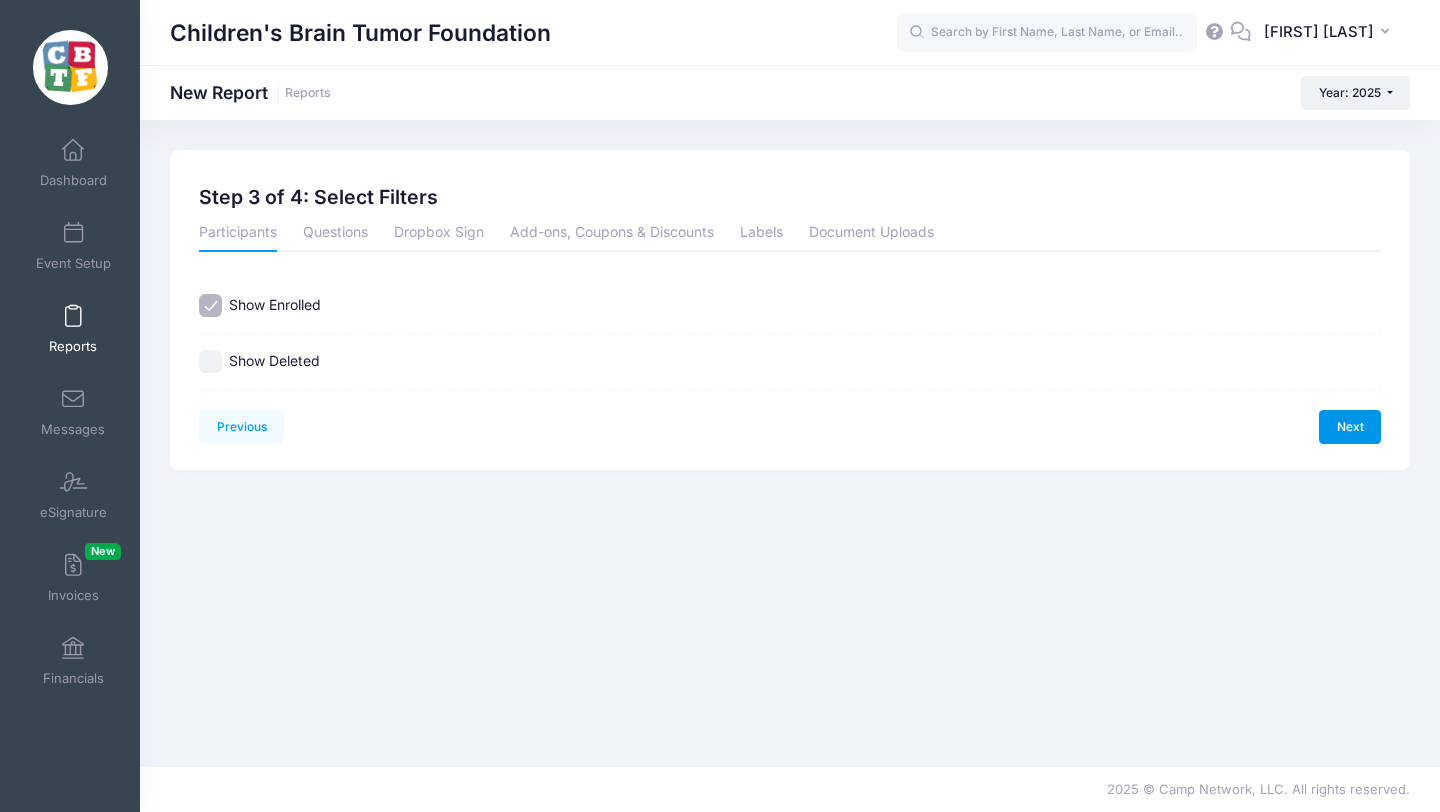 click on "Next" at bounding box center [1350, 427] 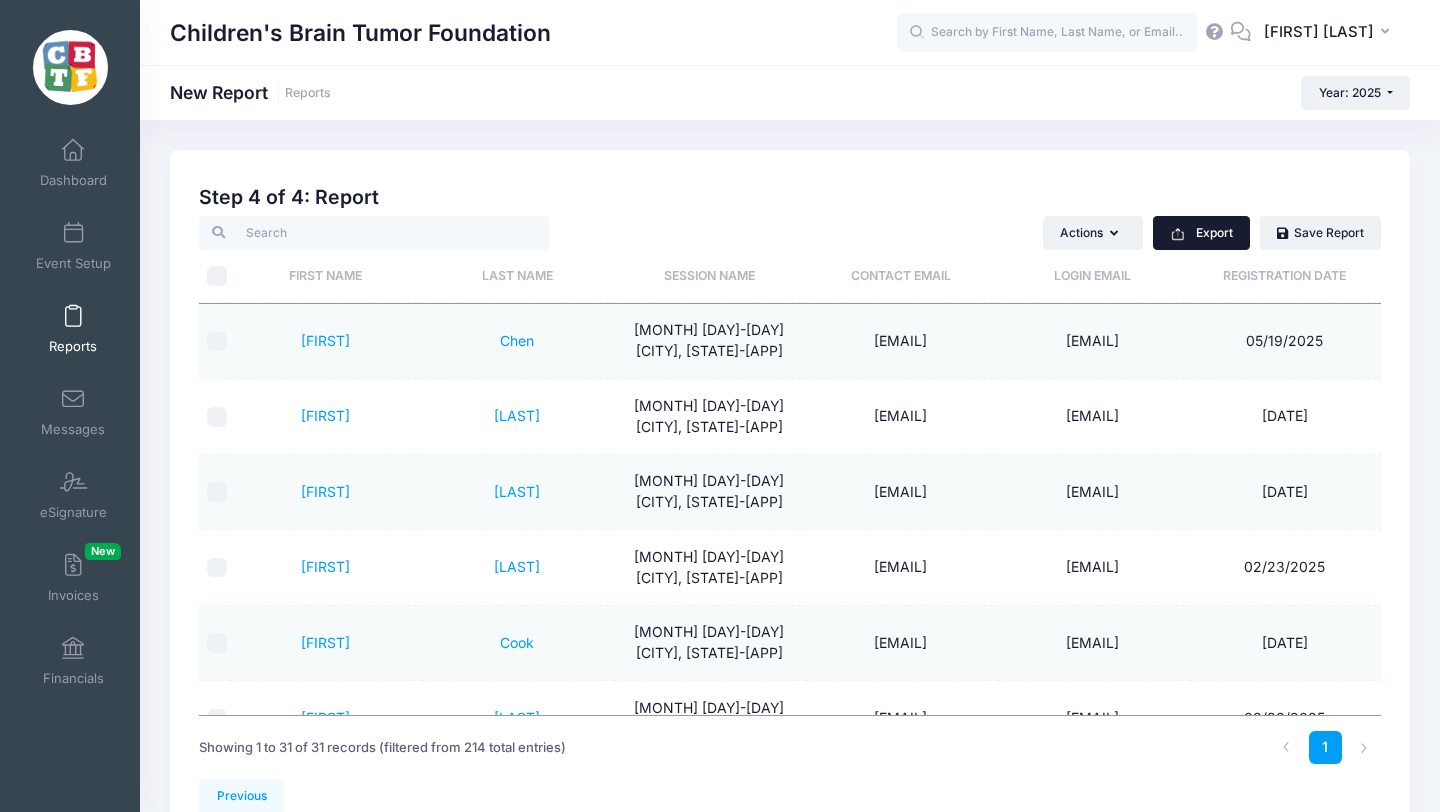 click on "Export" at bounding box center (1201, 233) 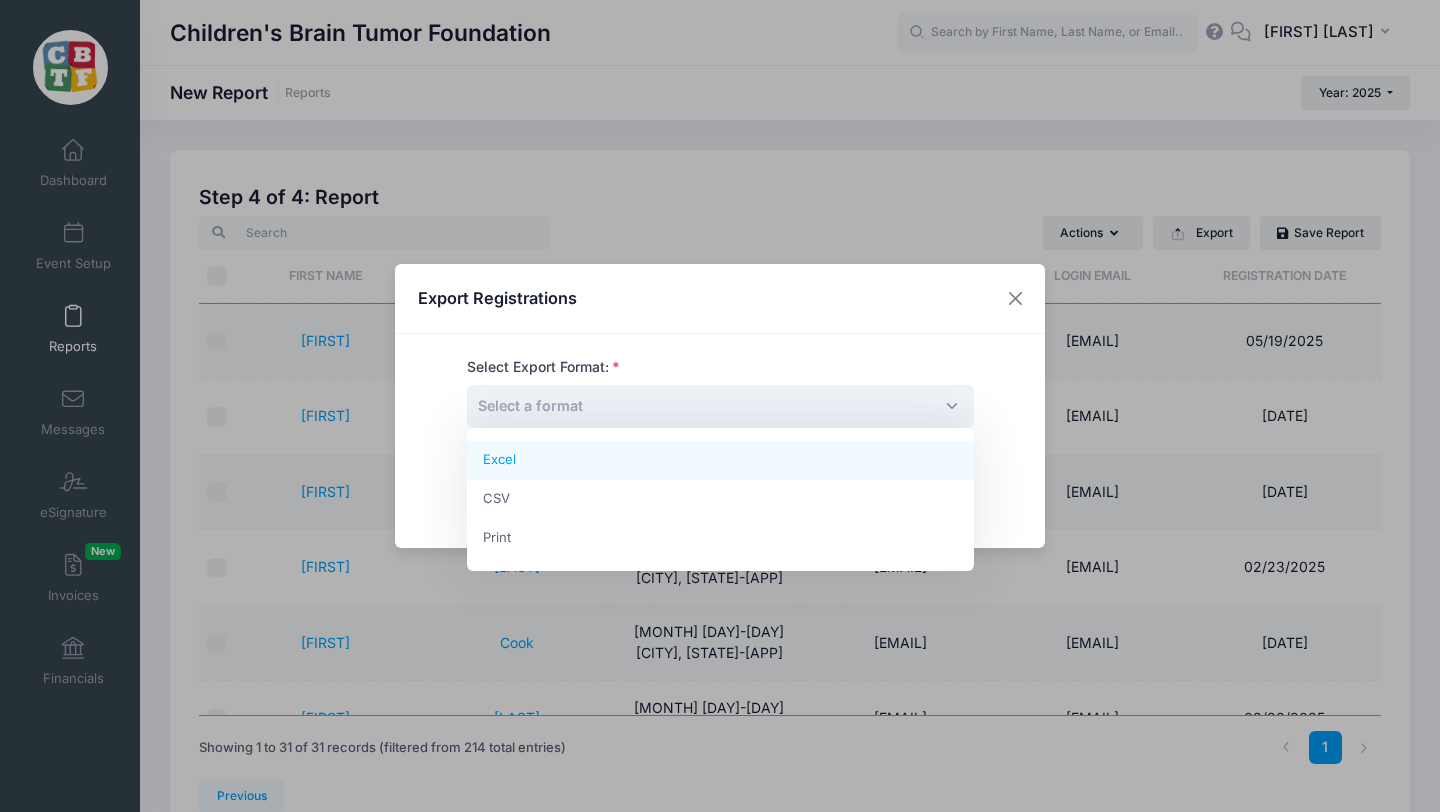 click on "Select a format" at bounding box center [720, 406] 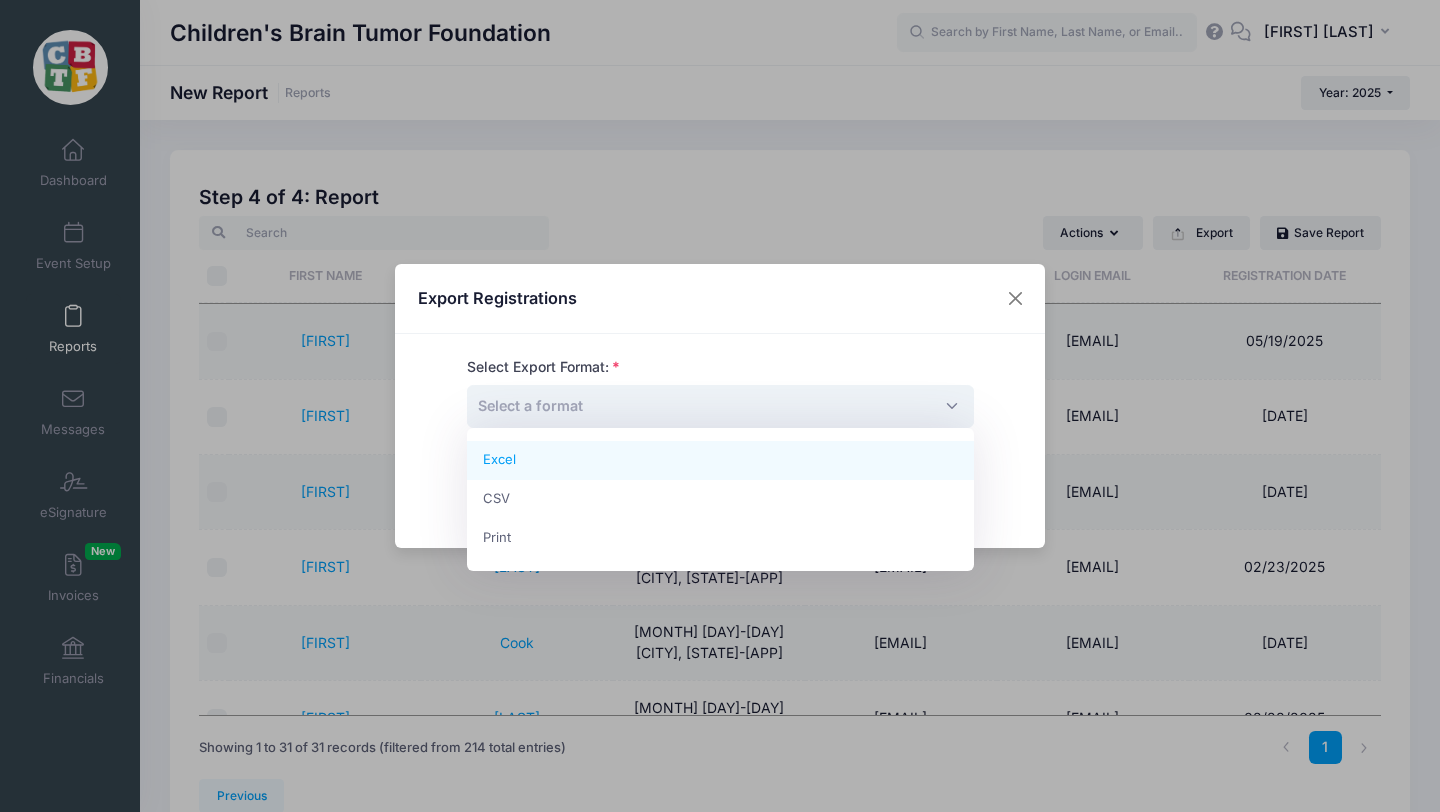 select on "excel" 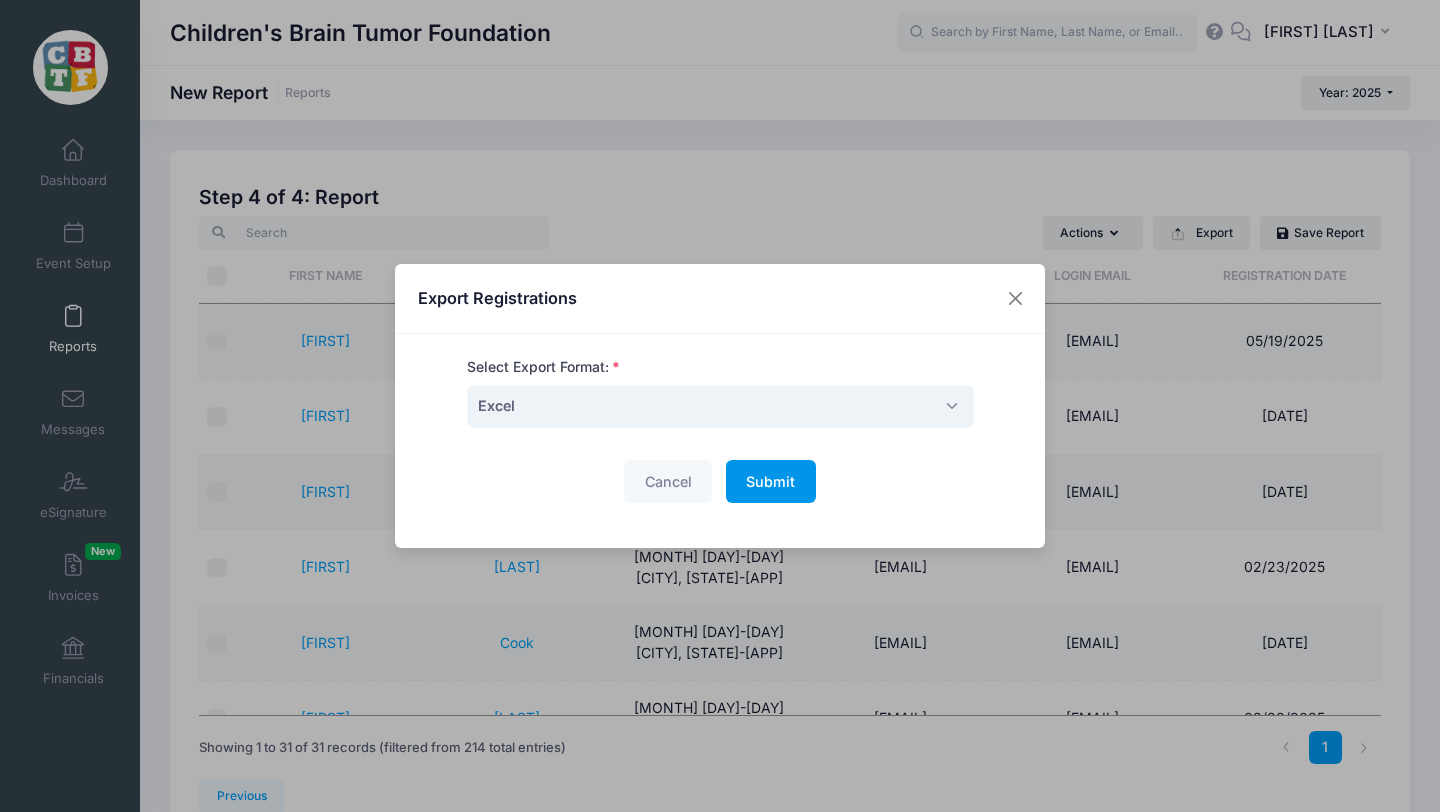 click on "Submit" at bounding box center (770, 481) 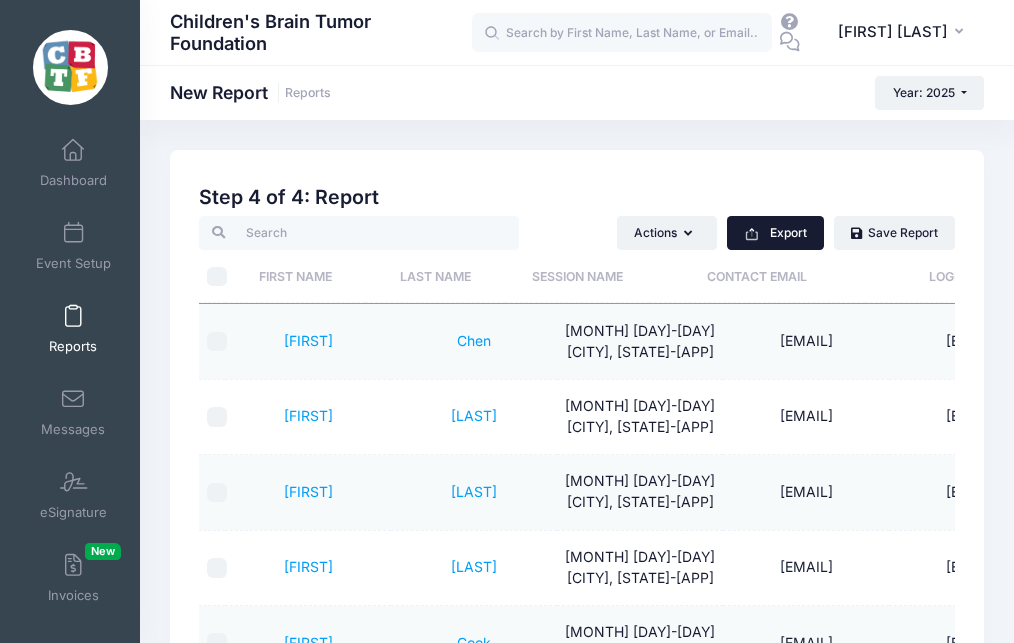 scroll, scrollTop: 58, scrollLeft: 0, axis: vertical 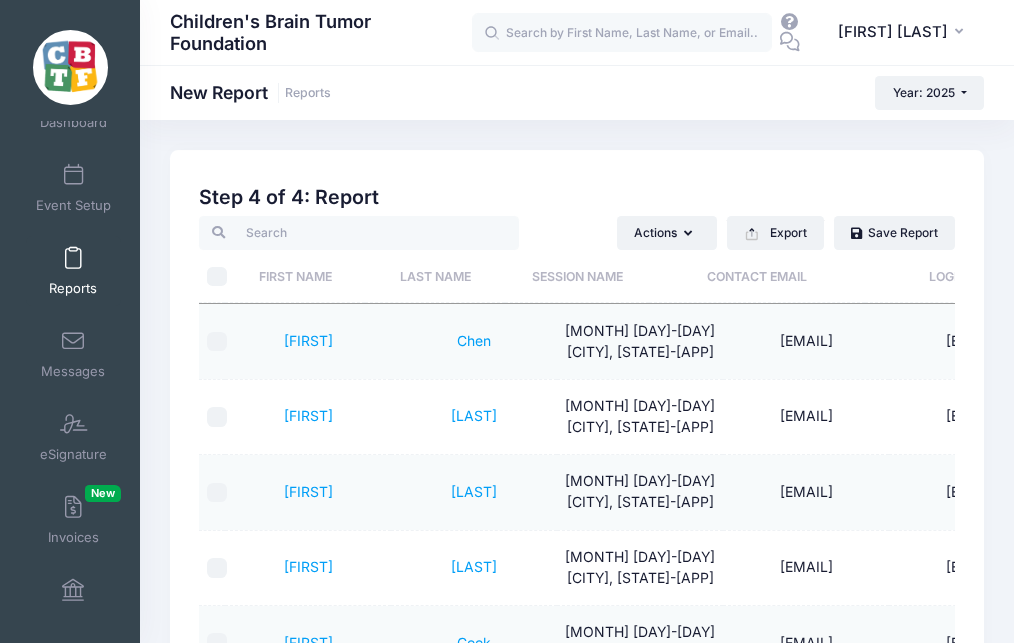 click at bounding box center [73, 259] 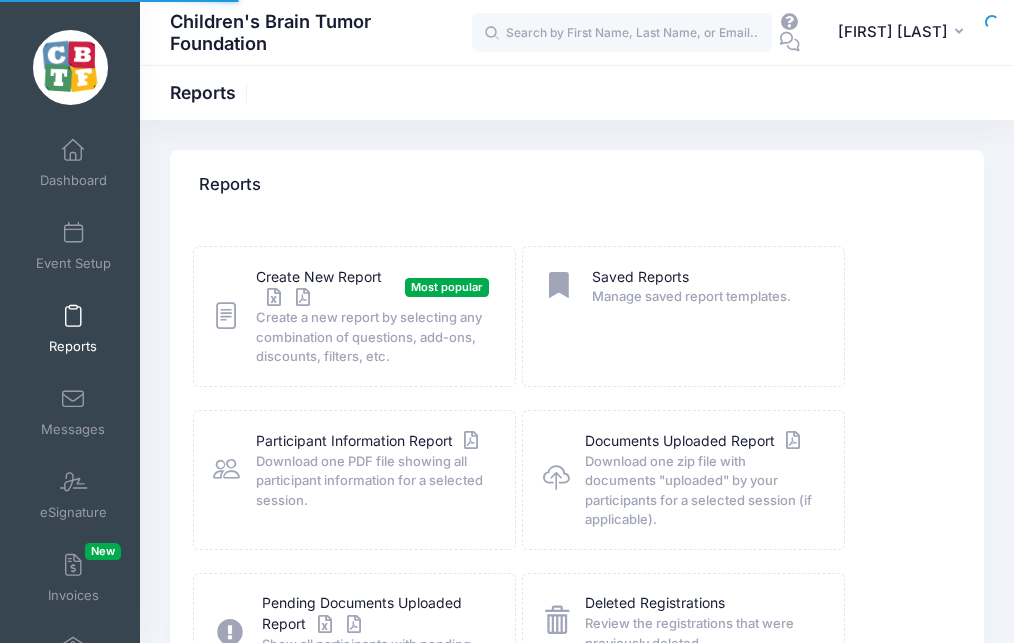 scroll, scrollTop: 0, scrollLeft: 0, axis: both 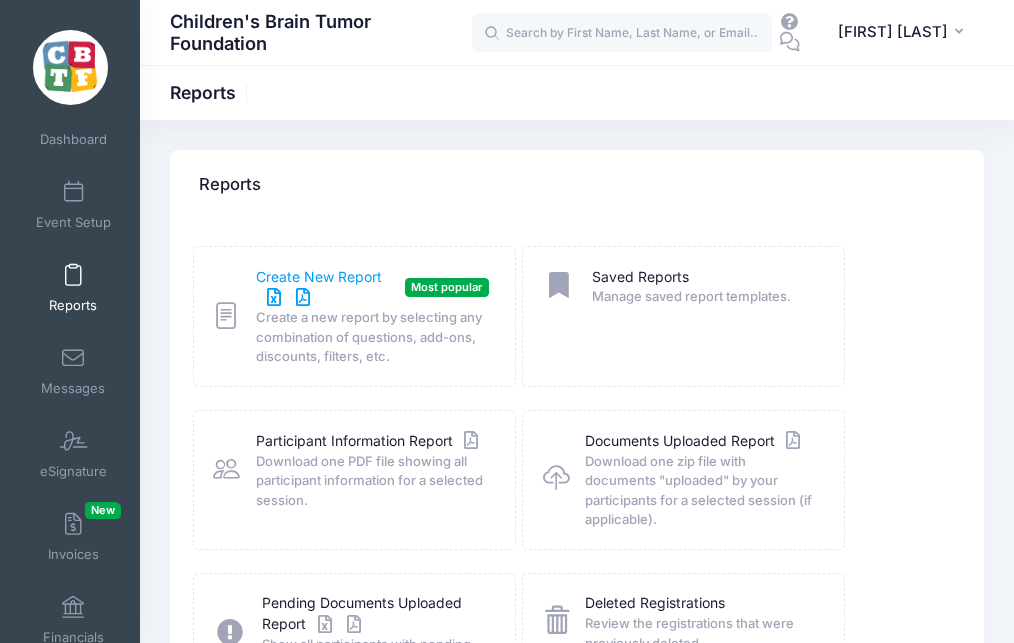 click on "Create New Report" at bounding box center [325, 288] 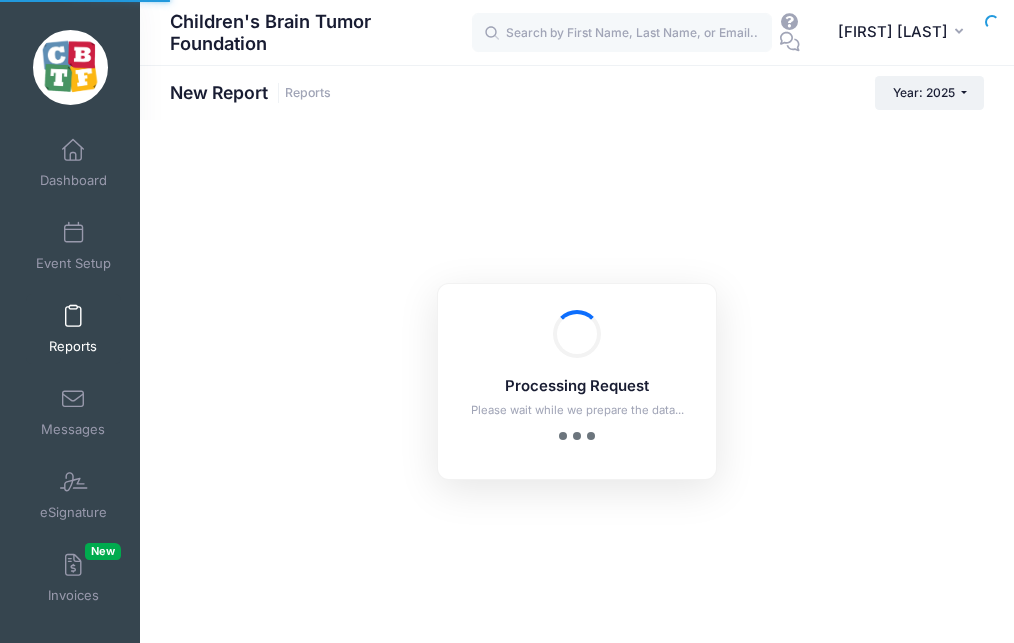 scroll, scrollTop: 0, scrollLeft: 0, axis: both 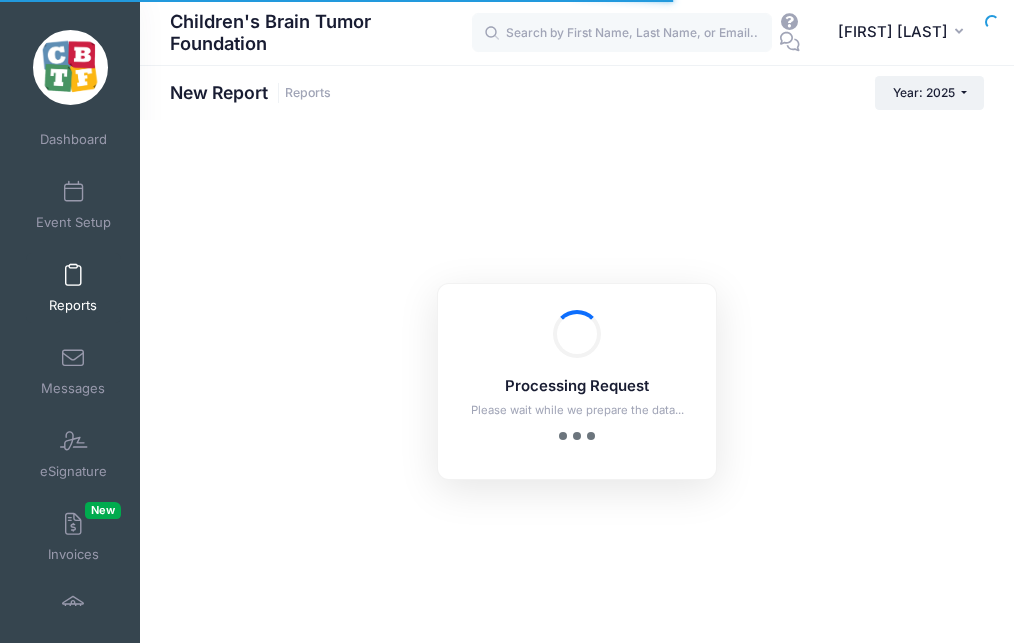 checkbox on "true" 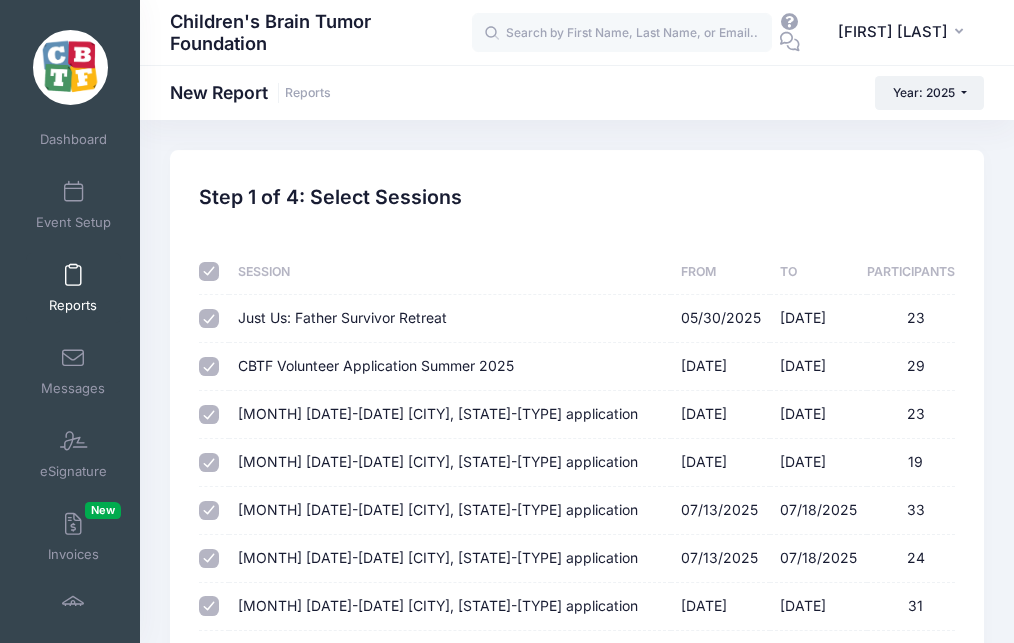 click at bounding box center (209, 272) 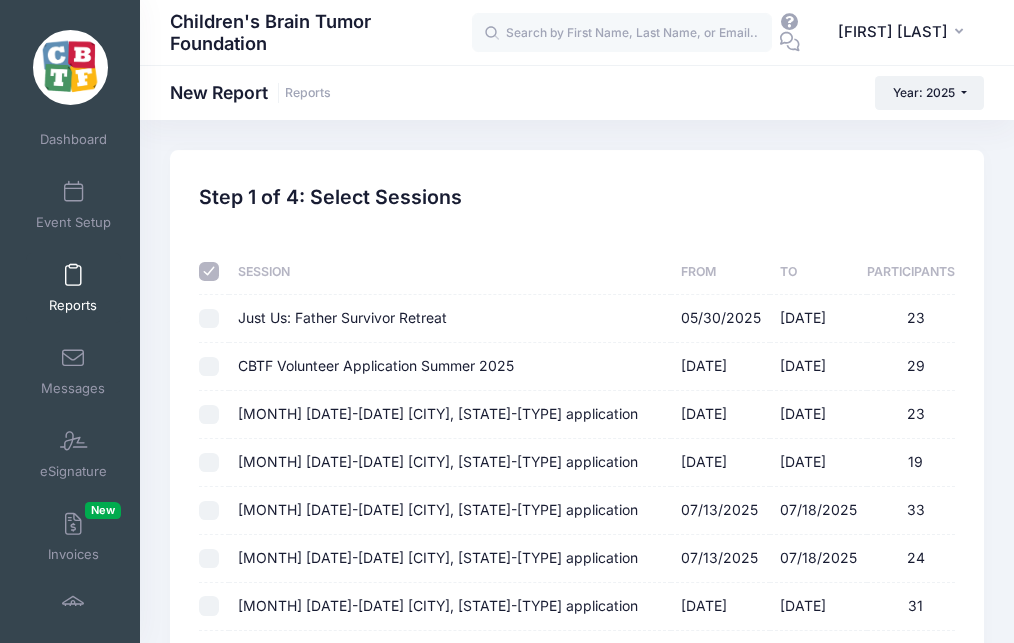 checkbox on "false" 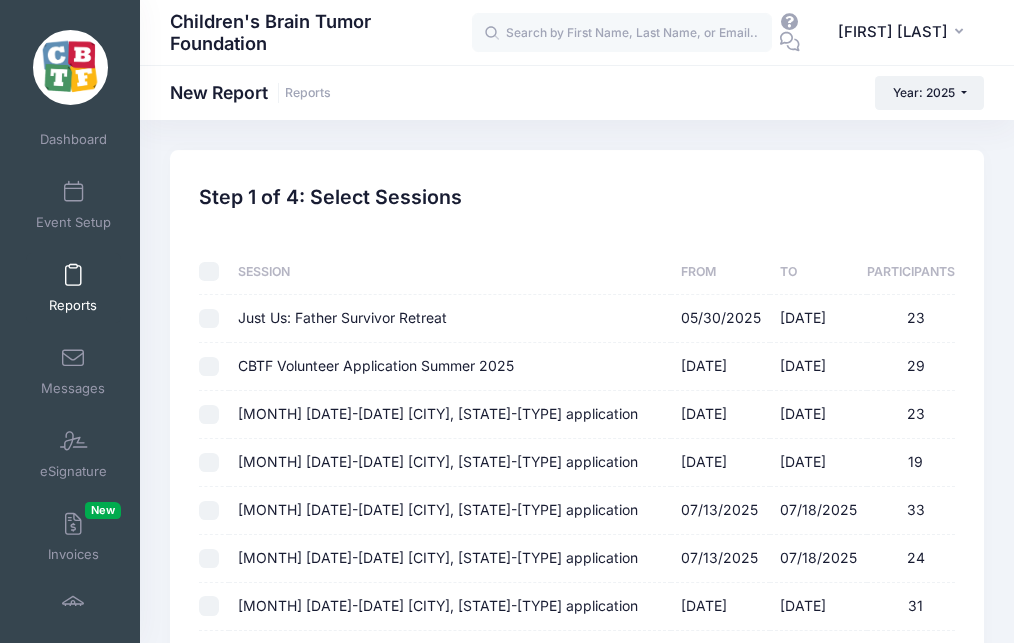 checkbox on "false" 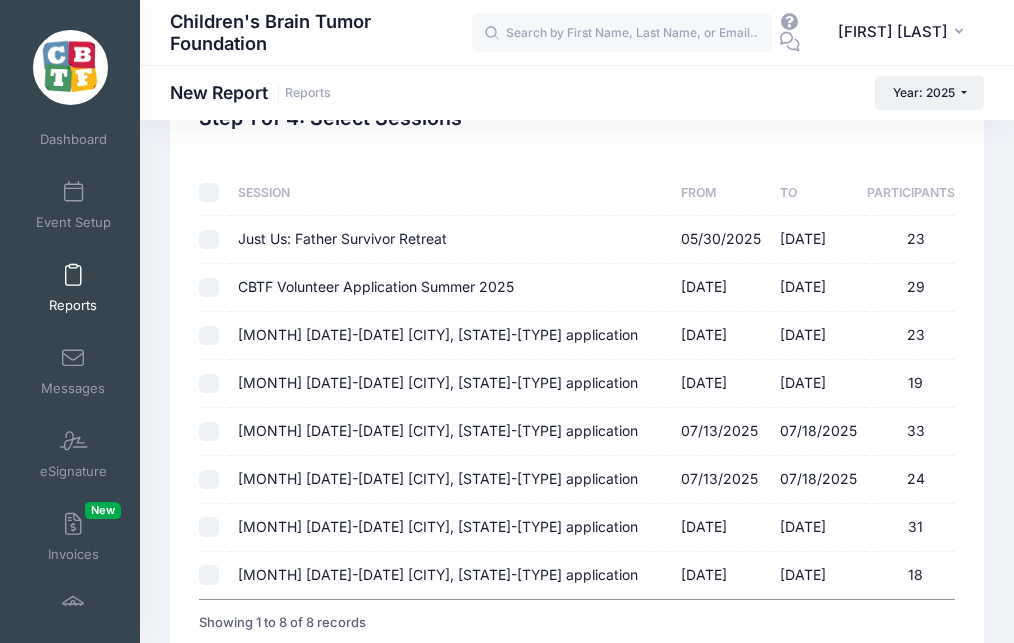 scroll, scrollTop: 82, scrollLeft: 0, axis: vertical 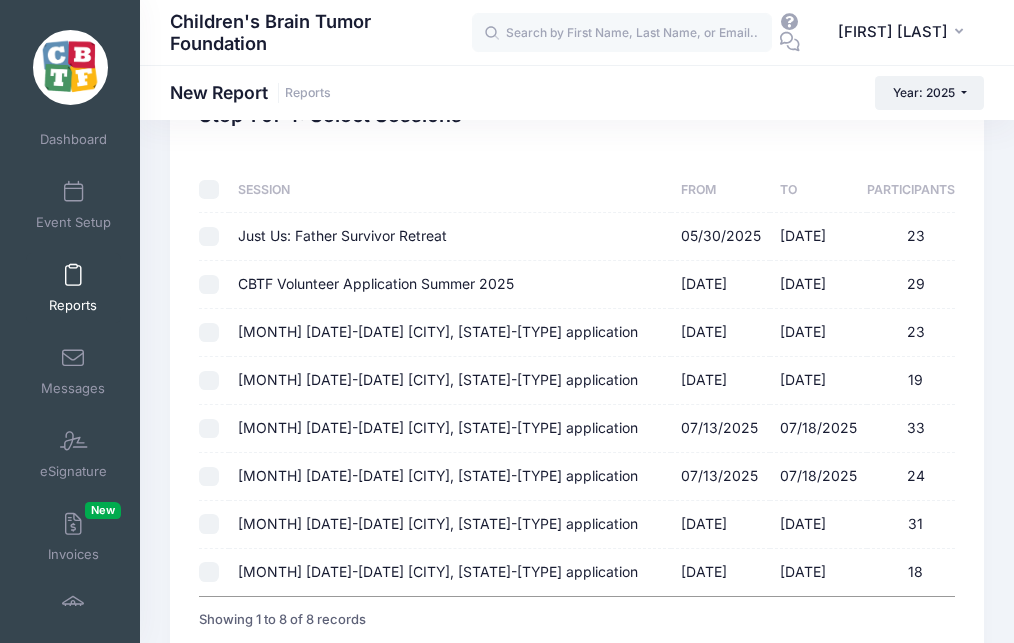 click on "August 18-23 Jackson, MI-Teen application 08/18/2025 - 08/23/2025  18" at bounding box center [209, 572] 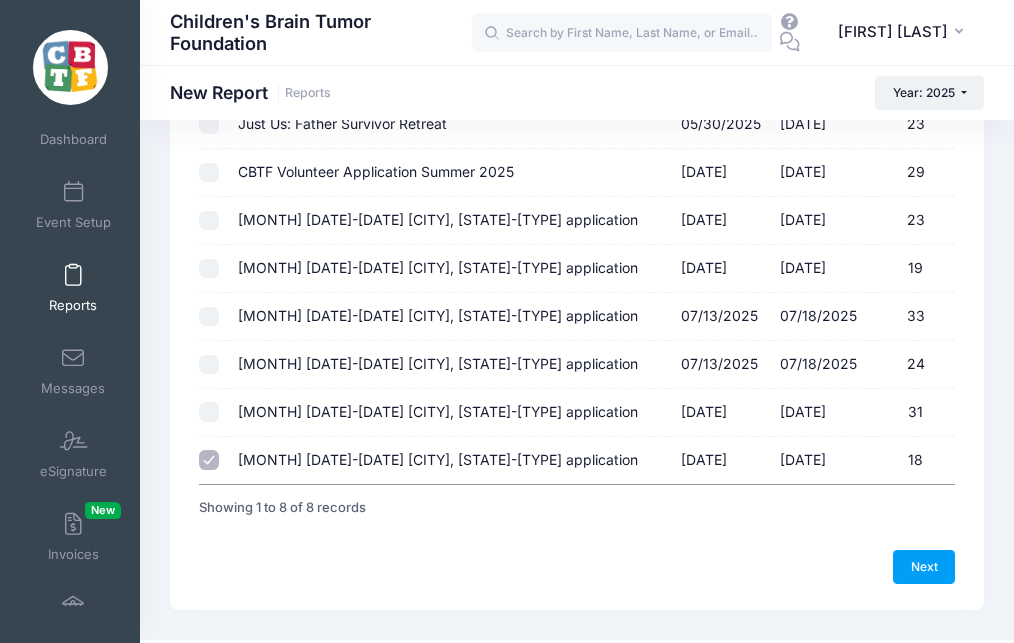 scroll, scrollTop: 199, scrollLeft: 0, axis: vertical 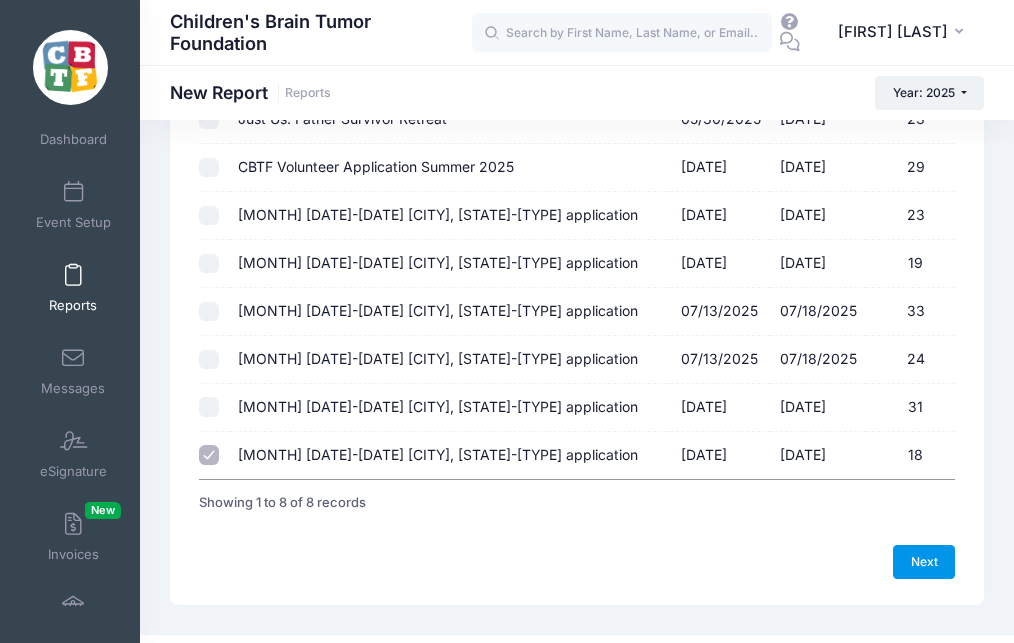click on "Next" at bounding box center (924, 562) 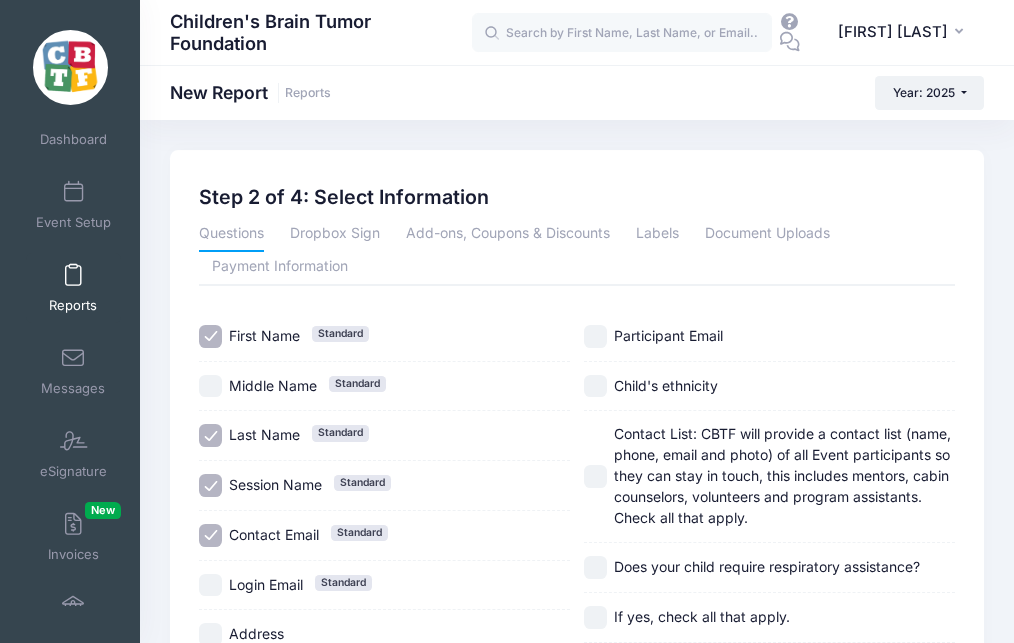 click on "Login Email Standard" at bounding box center (210, 585) 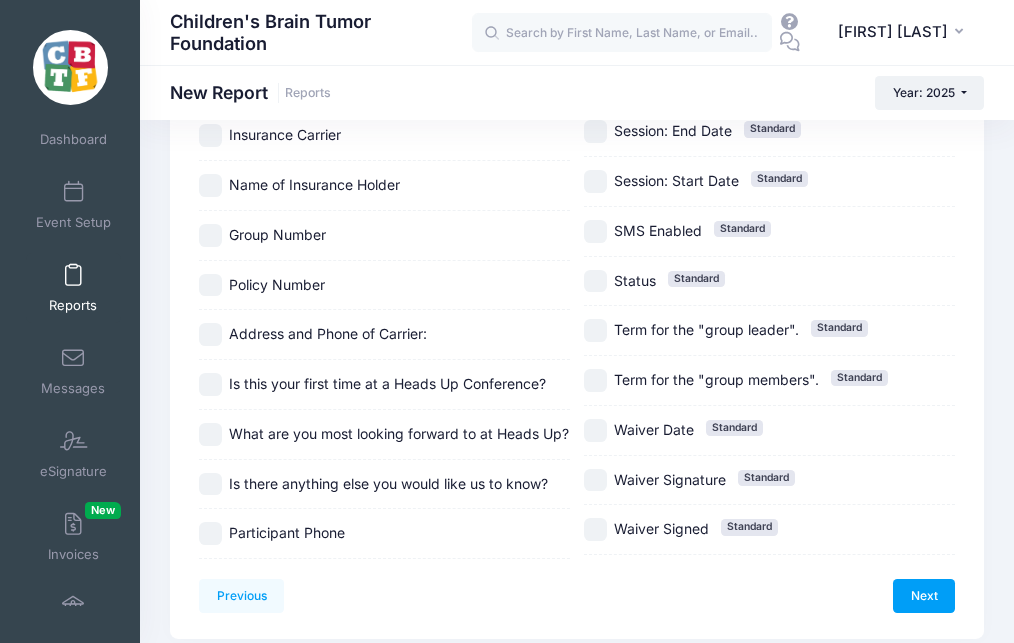 scroll, scrollTop: 2667, scrollLeft: 0, axis: vertical 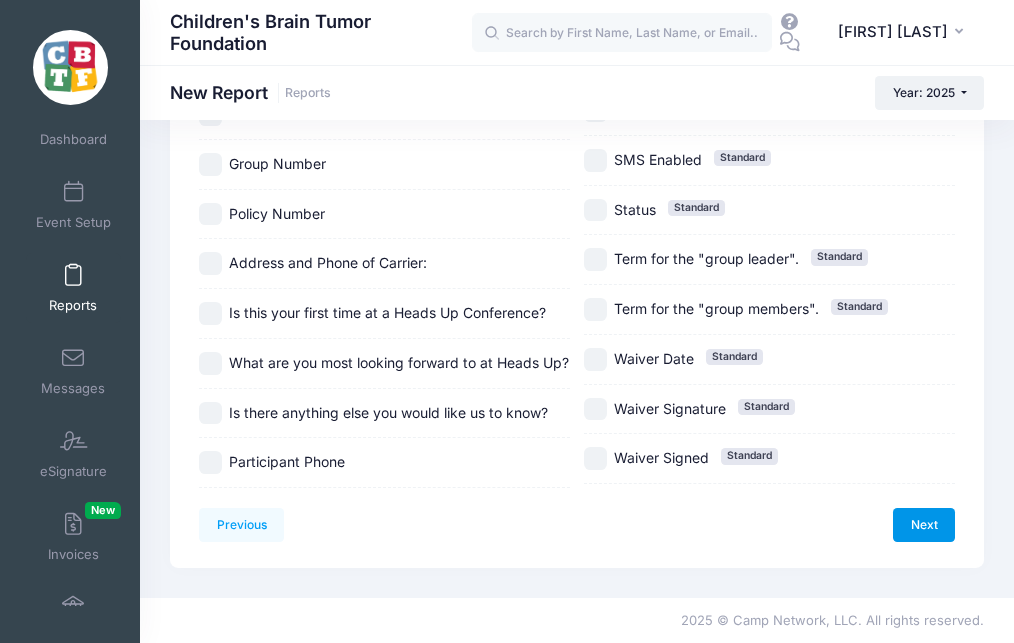 click on "Next" at bounding box center (924, 525) 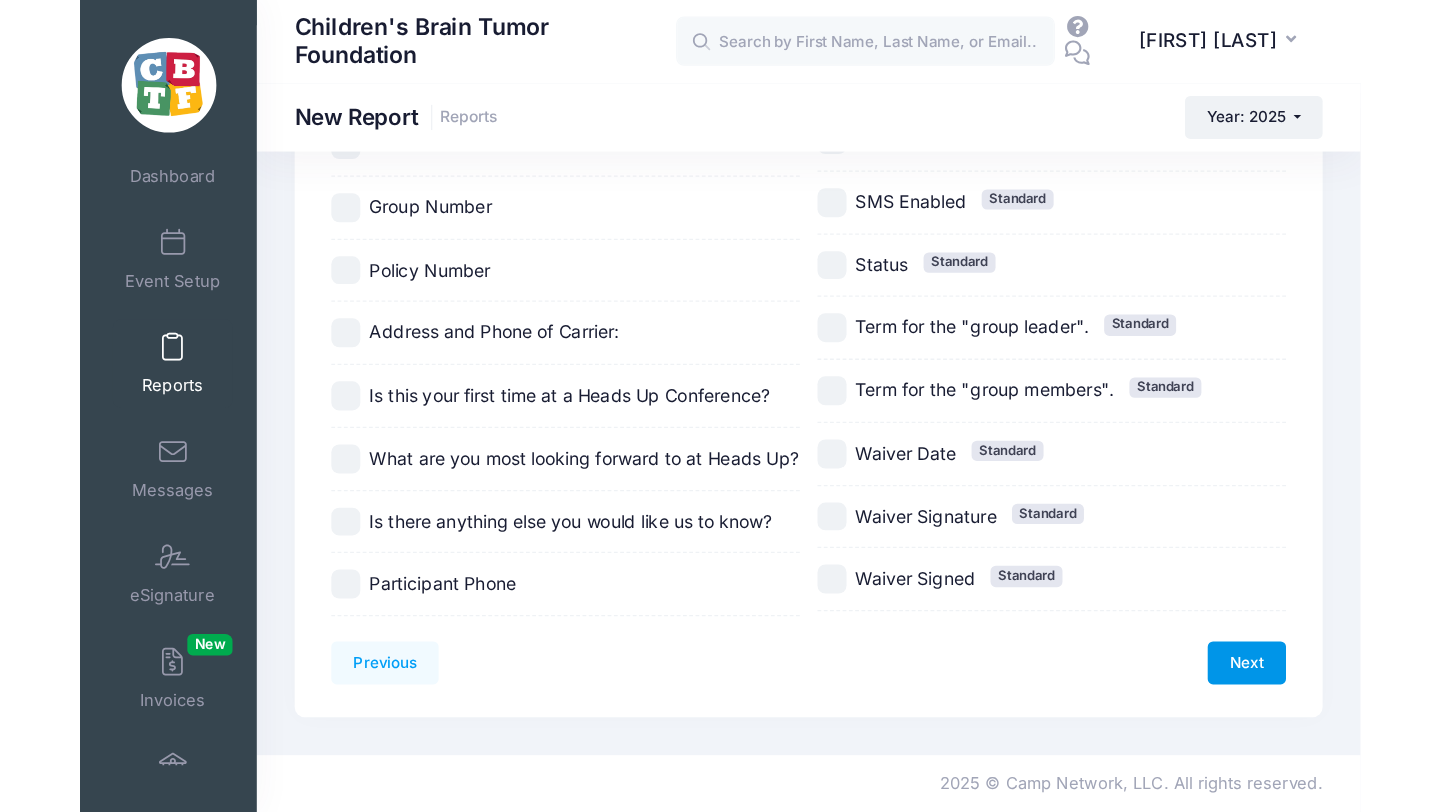scroll, scrollTop: 0, scrollLeft: 0, axis: both 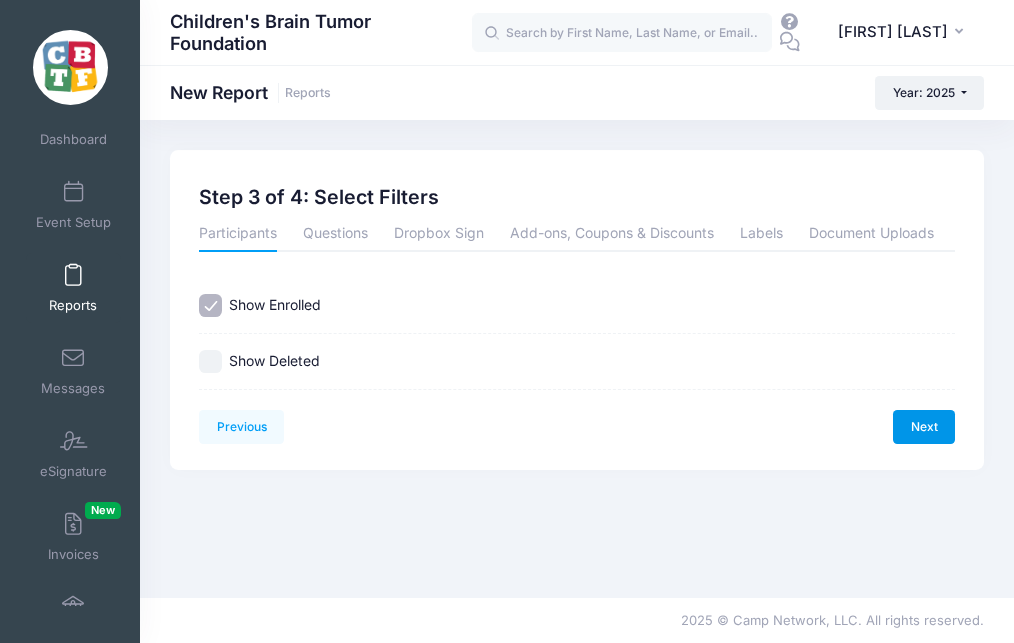 click on "Next" at bounding box center [924, 427] 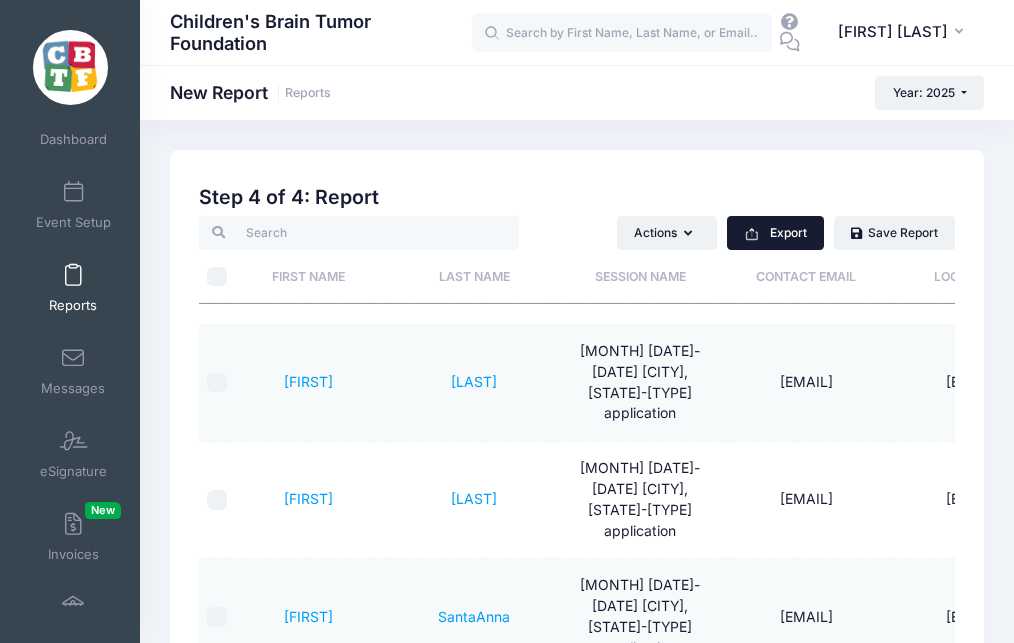 click on "Export" at bounding box center (775, 233) 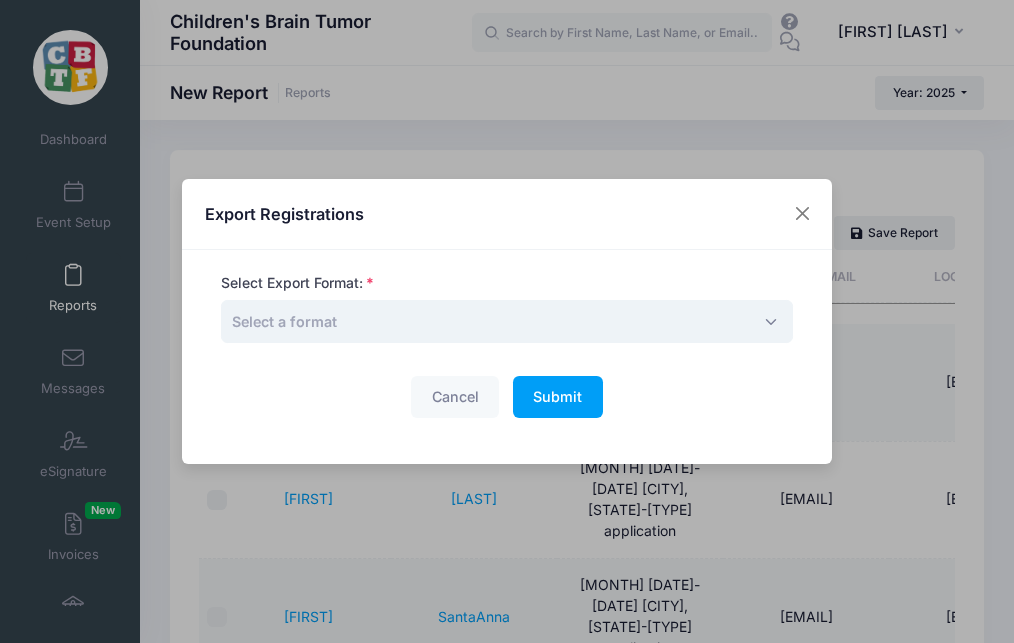 click on "Select a format" at bounding box center [507, 321] 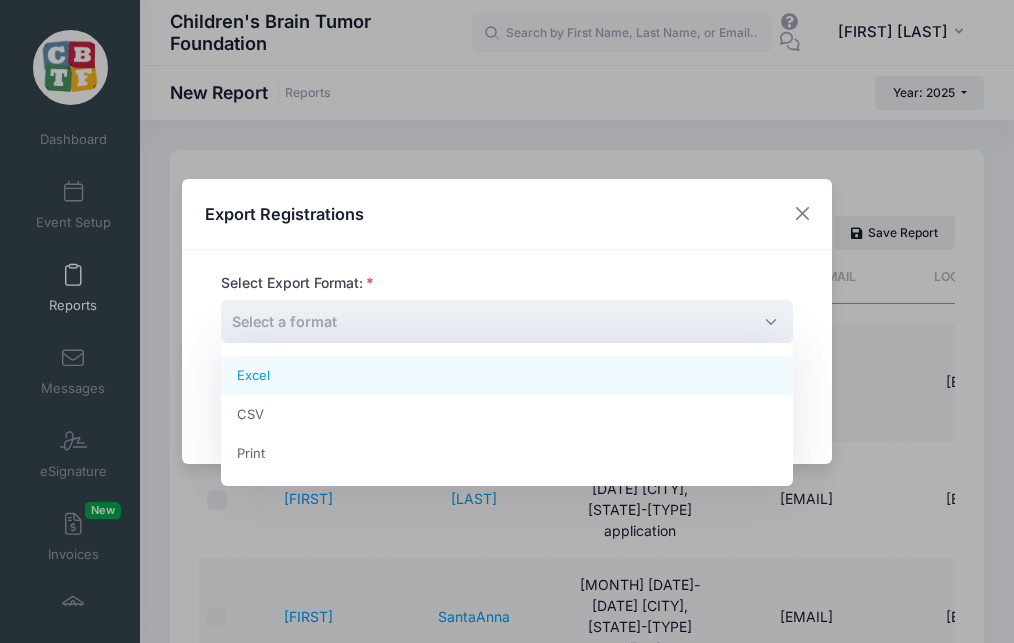 select on "excel" 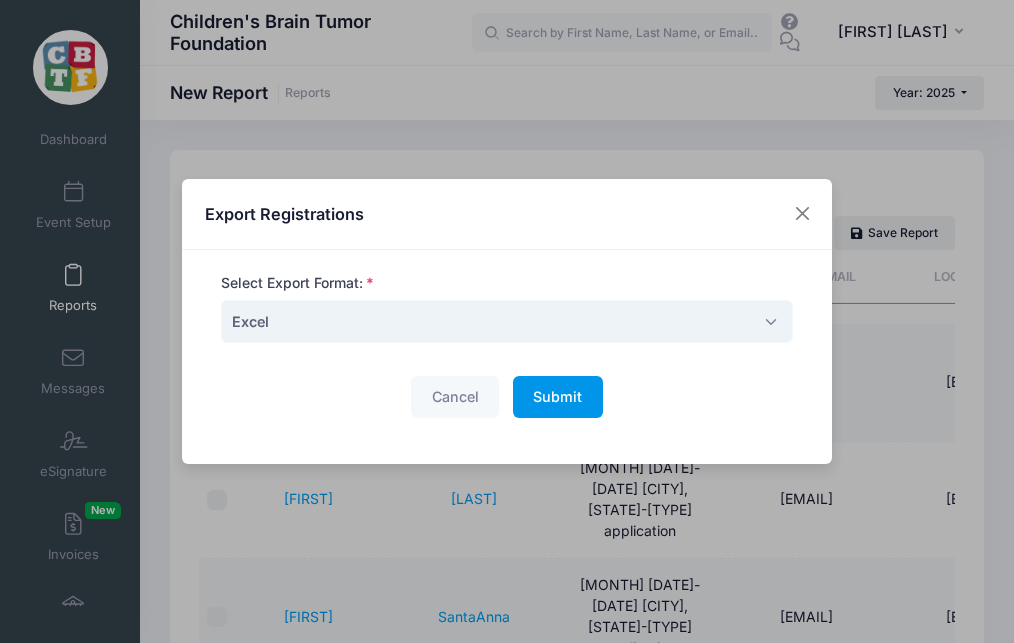 click on "Submit" at bounding box center [557, 396] 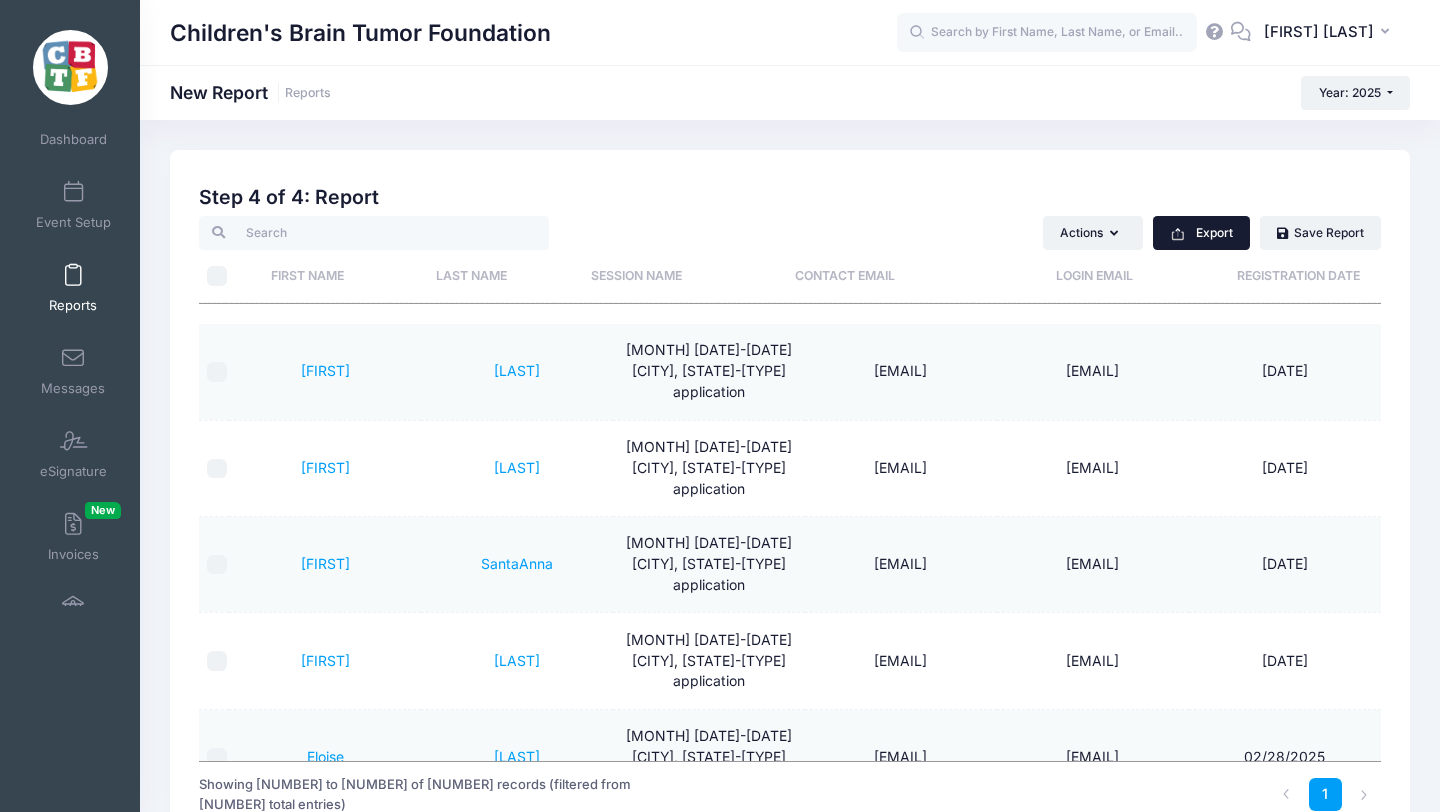 scroll, scrollTop: 0, scrollLeft: 0, axis: both 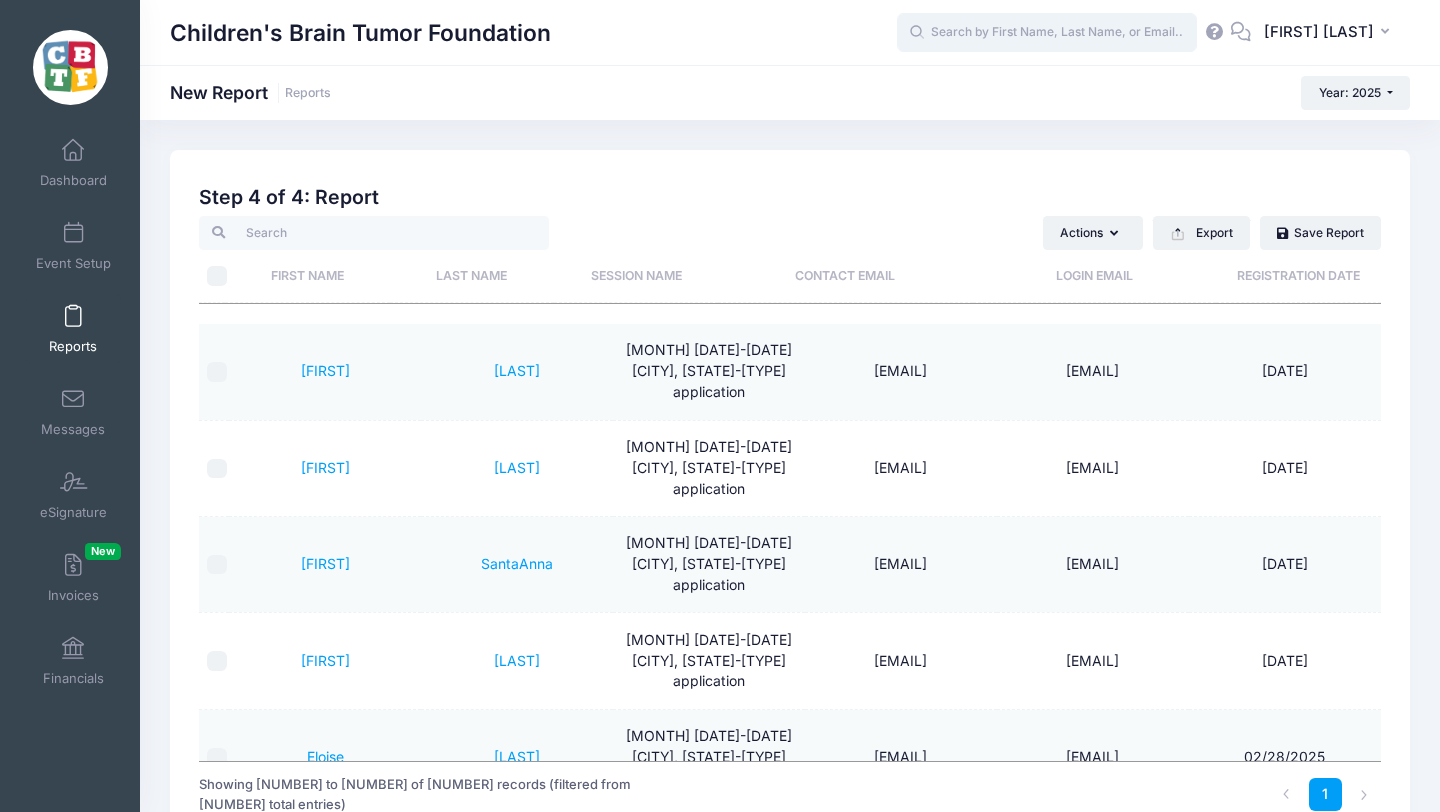 click at bounding box center [1047, 33] 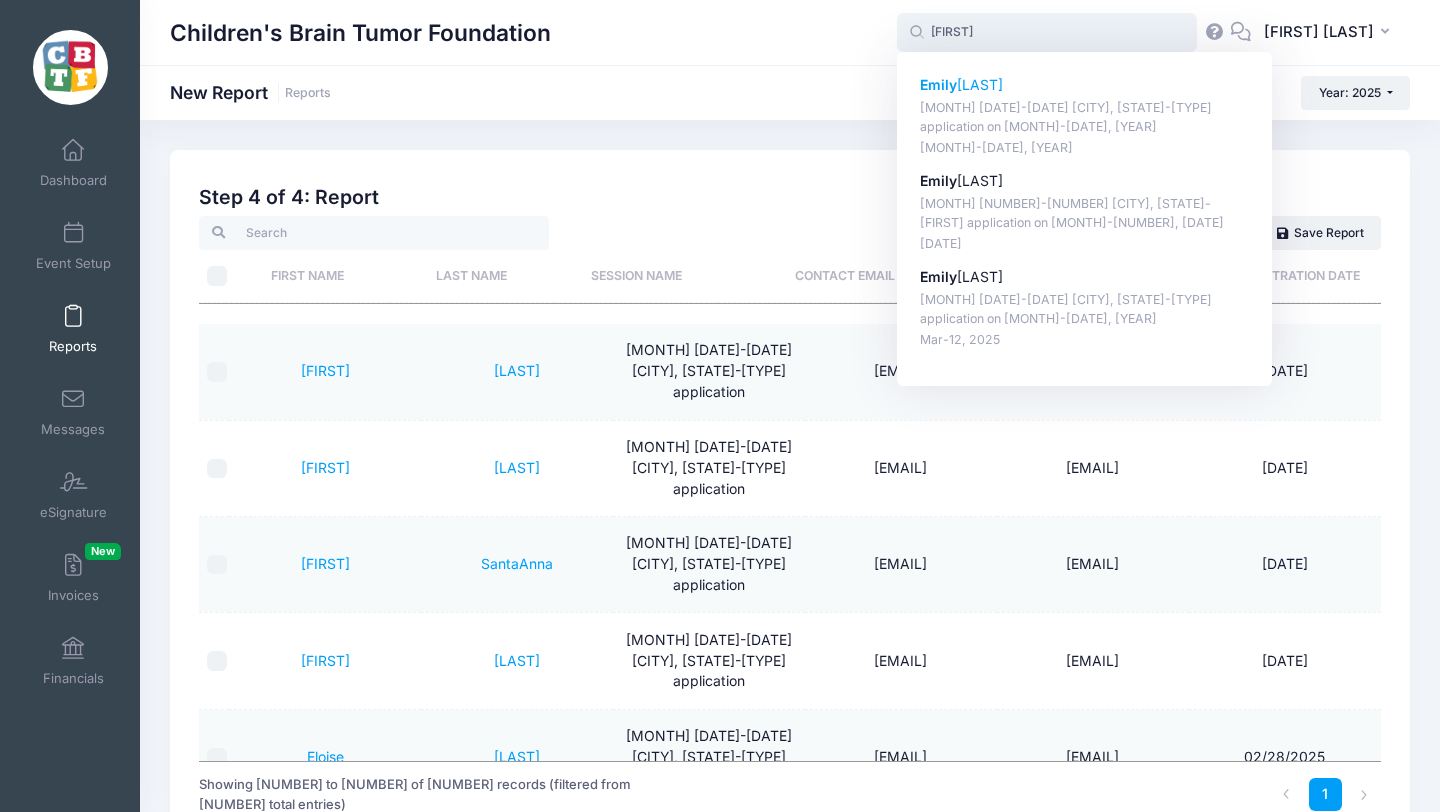 click on "Emily  Harbison" at bounding box center (1085, 85) 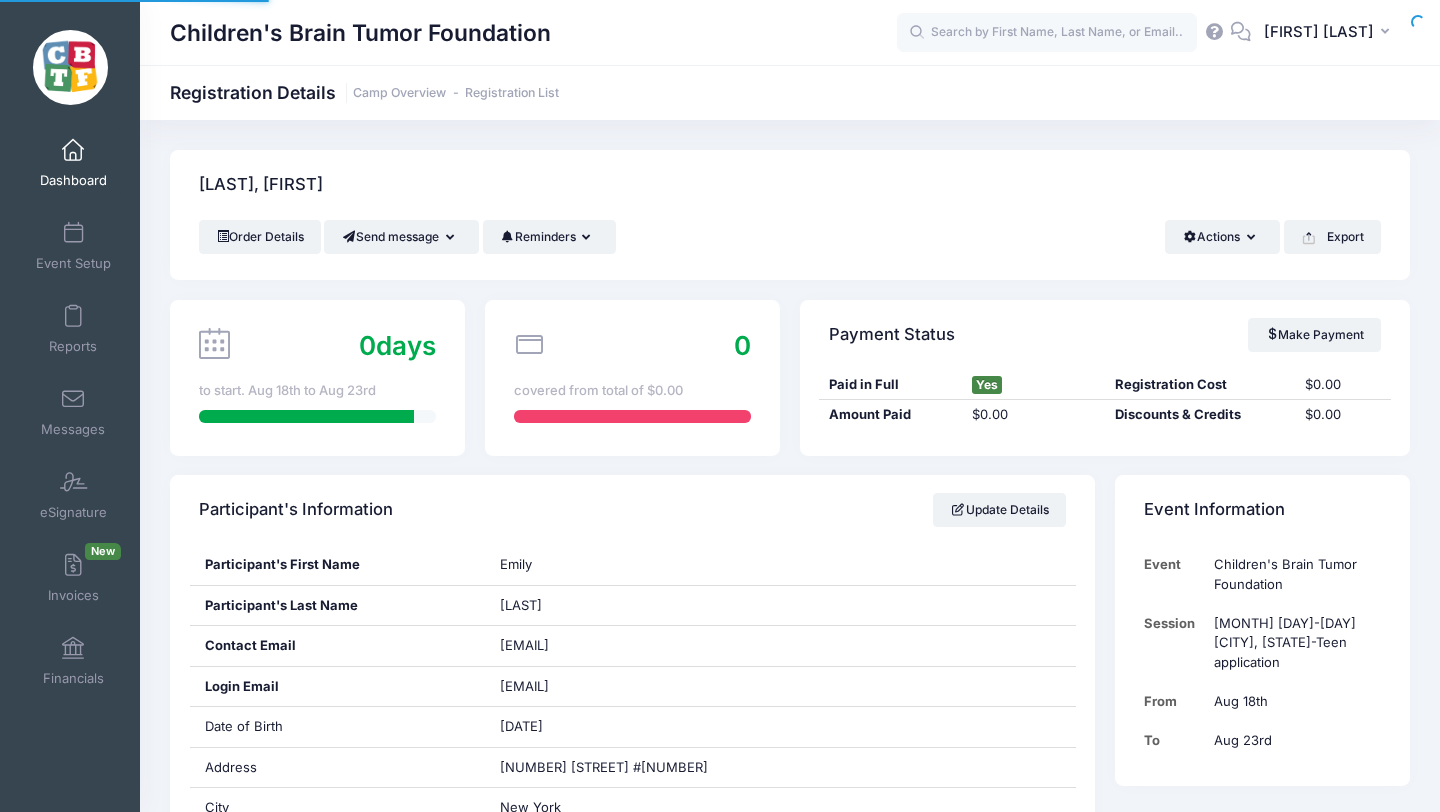 scroll, scrollTop: 0, scrollLeft: 0, axis: both 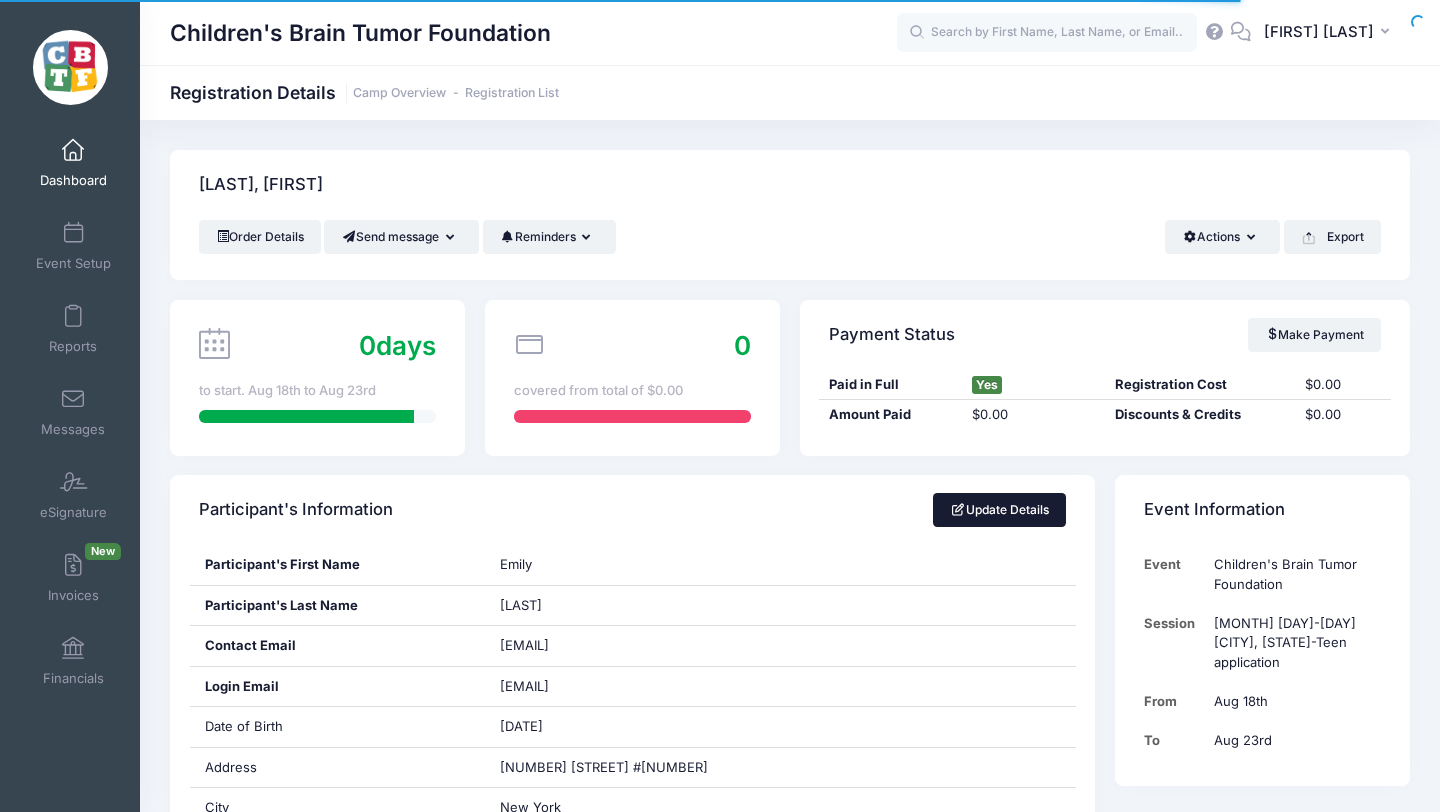 click on "Update Details" at bounding box center (999, 510) 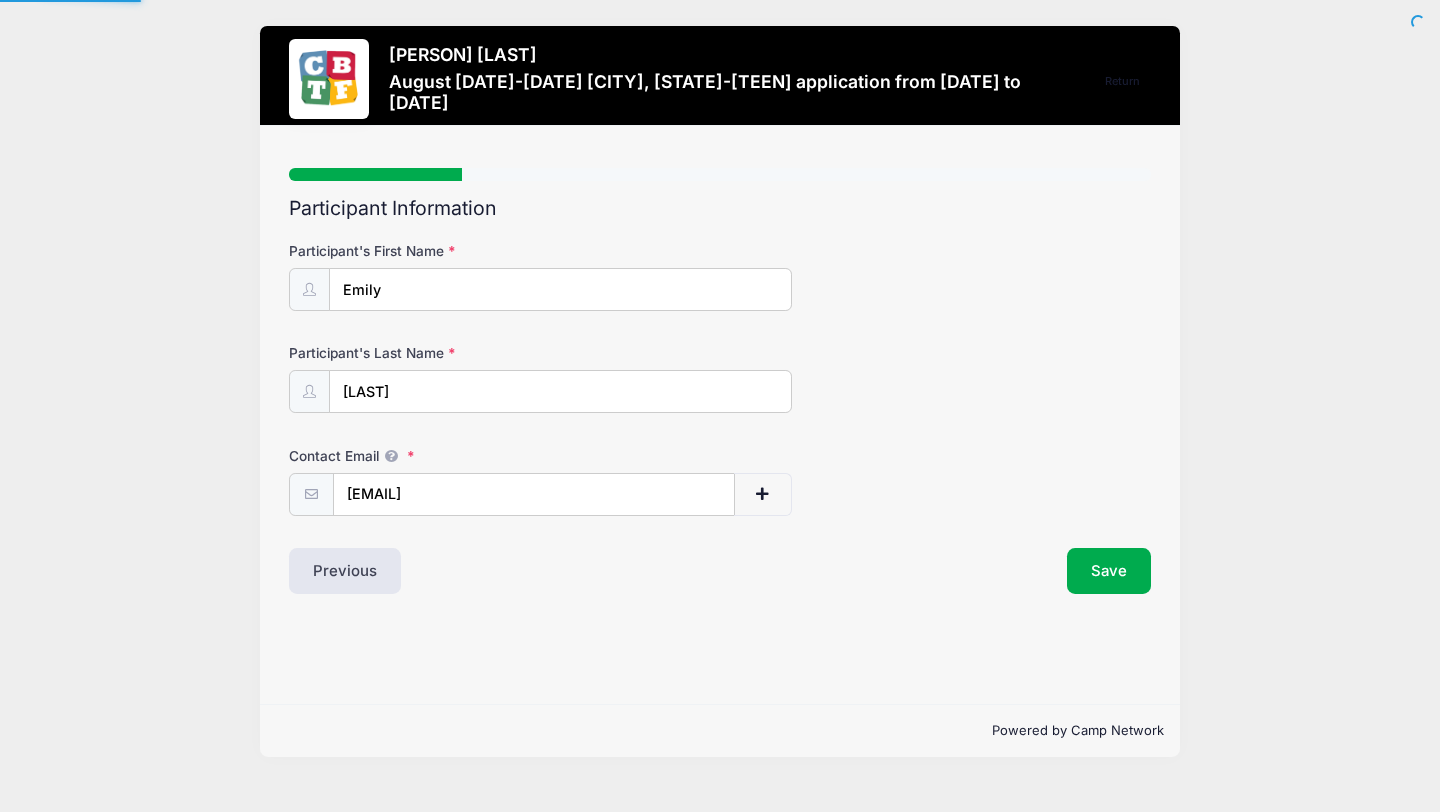 scroll, scrollTop: 0, scrollLeft: 0, axis: both 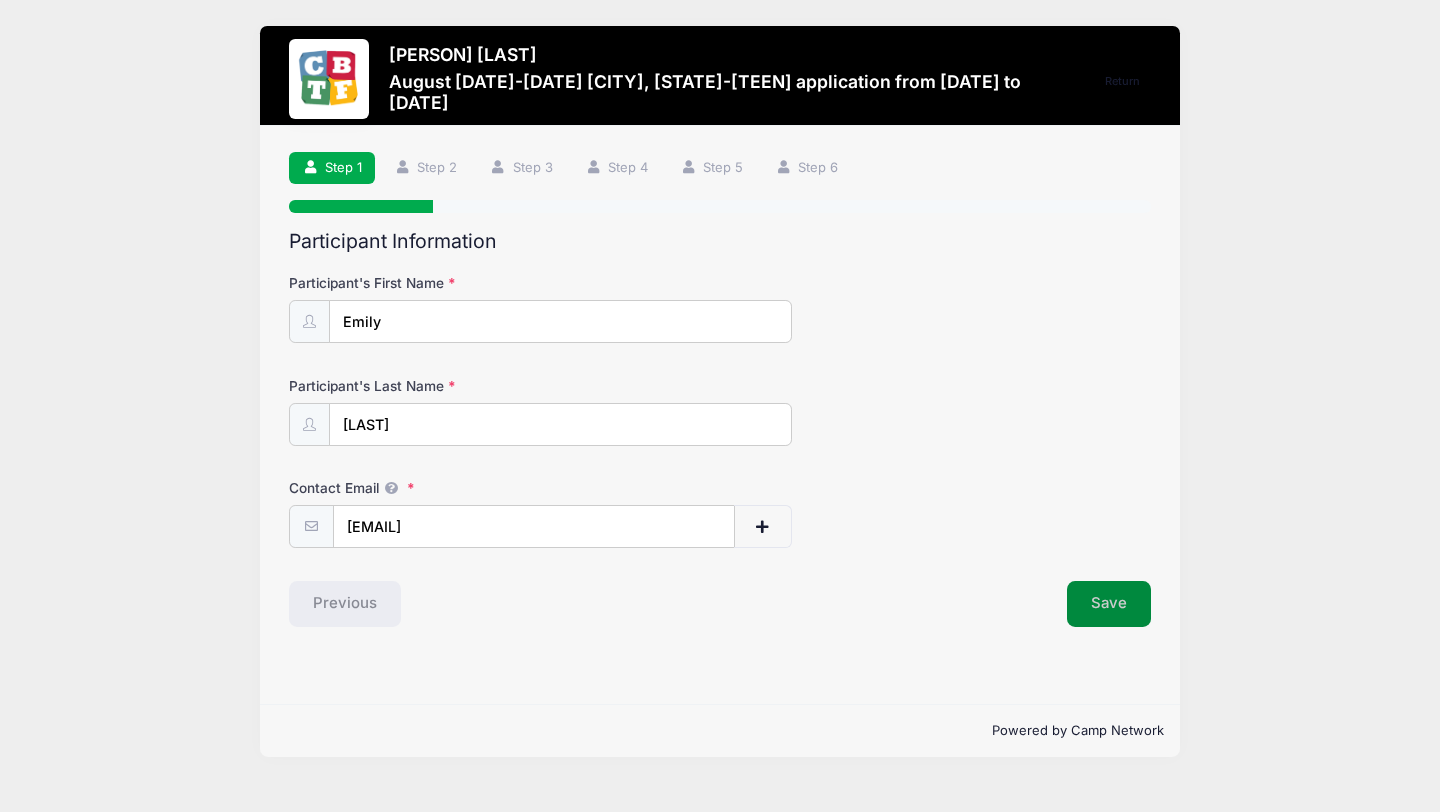 click on "Save" at bounding box center (1109, 604) 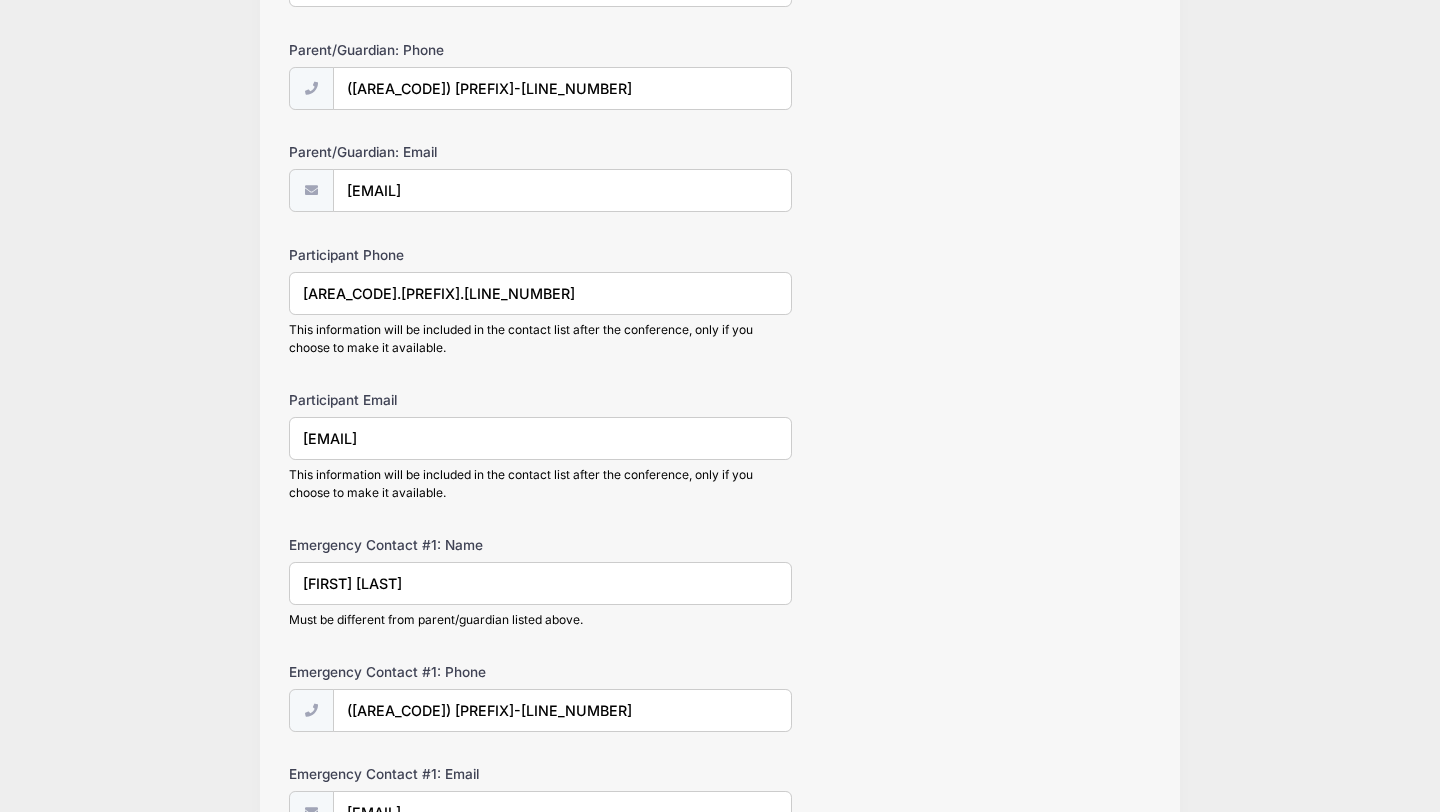 scroll, scrollTop: 0, scrollLeft: 0, axis: both 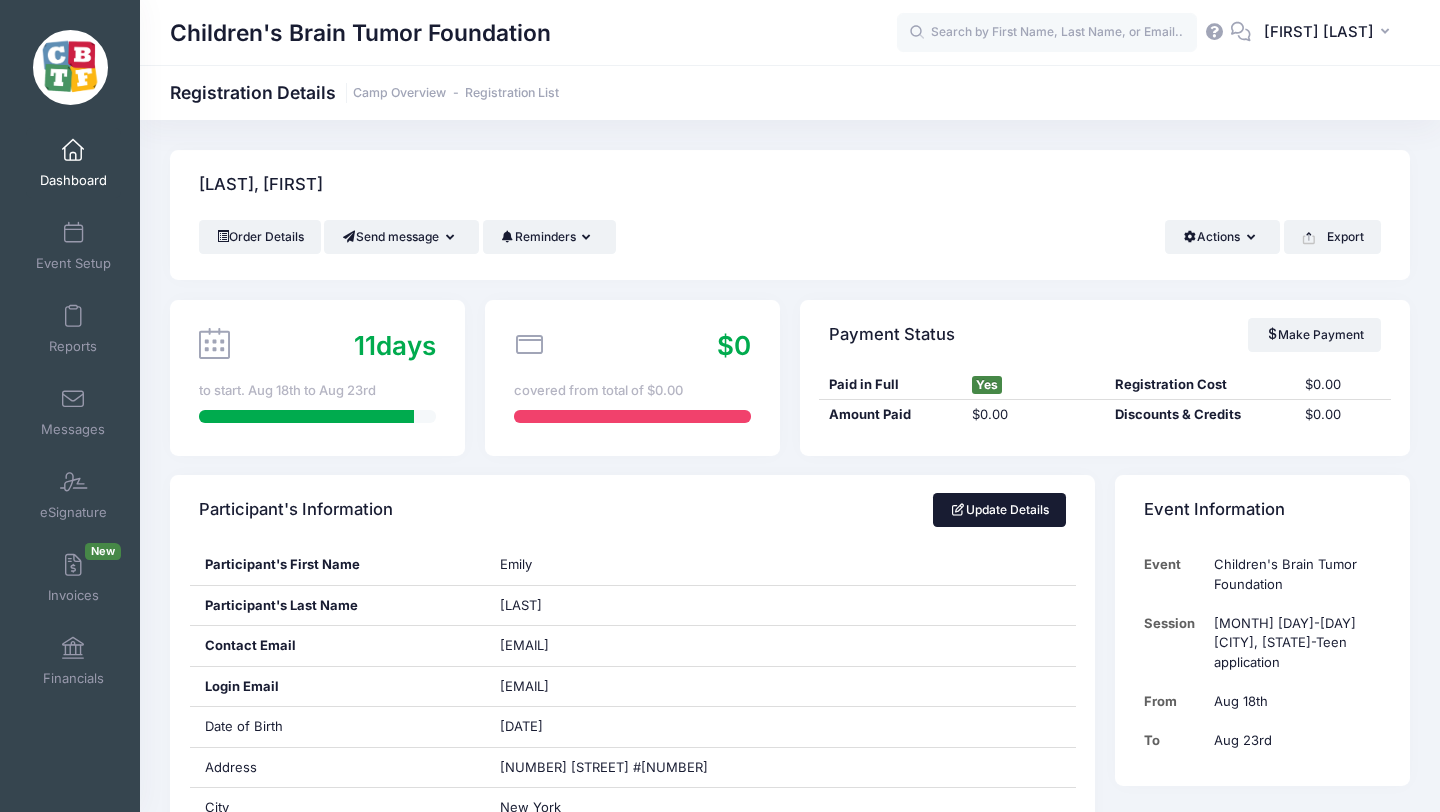 click on "Update Details" at bounding box center [999, 510] 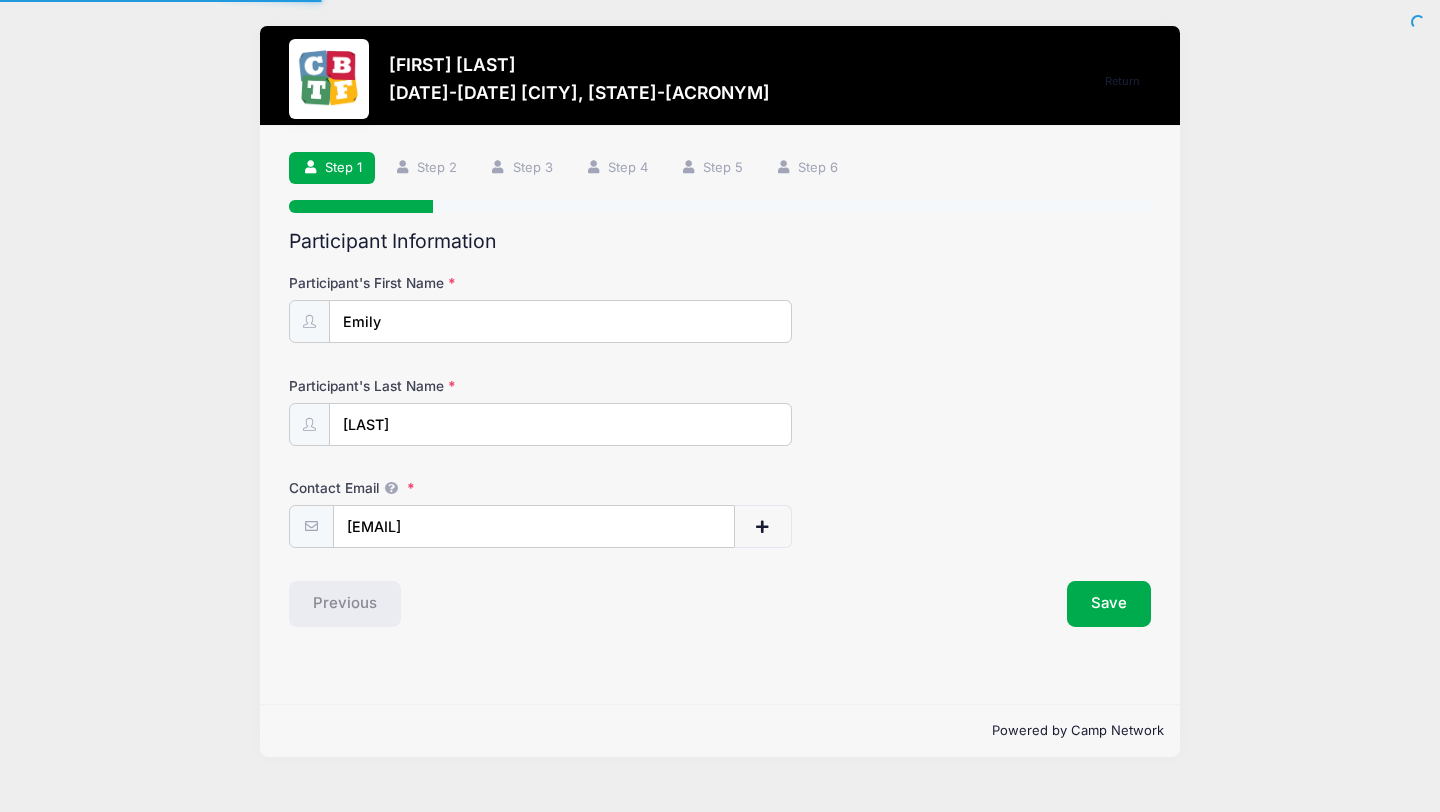scroll, scrollTop: 0, scrollLeft: 0, axis: both 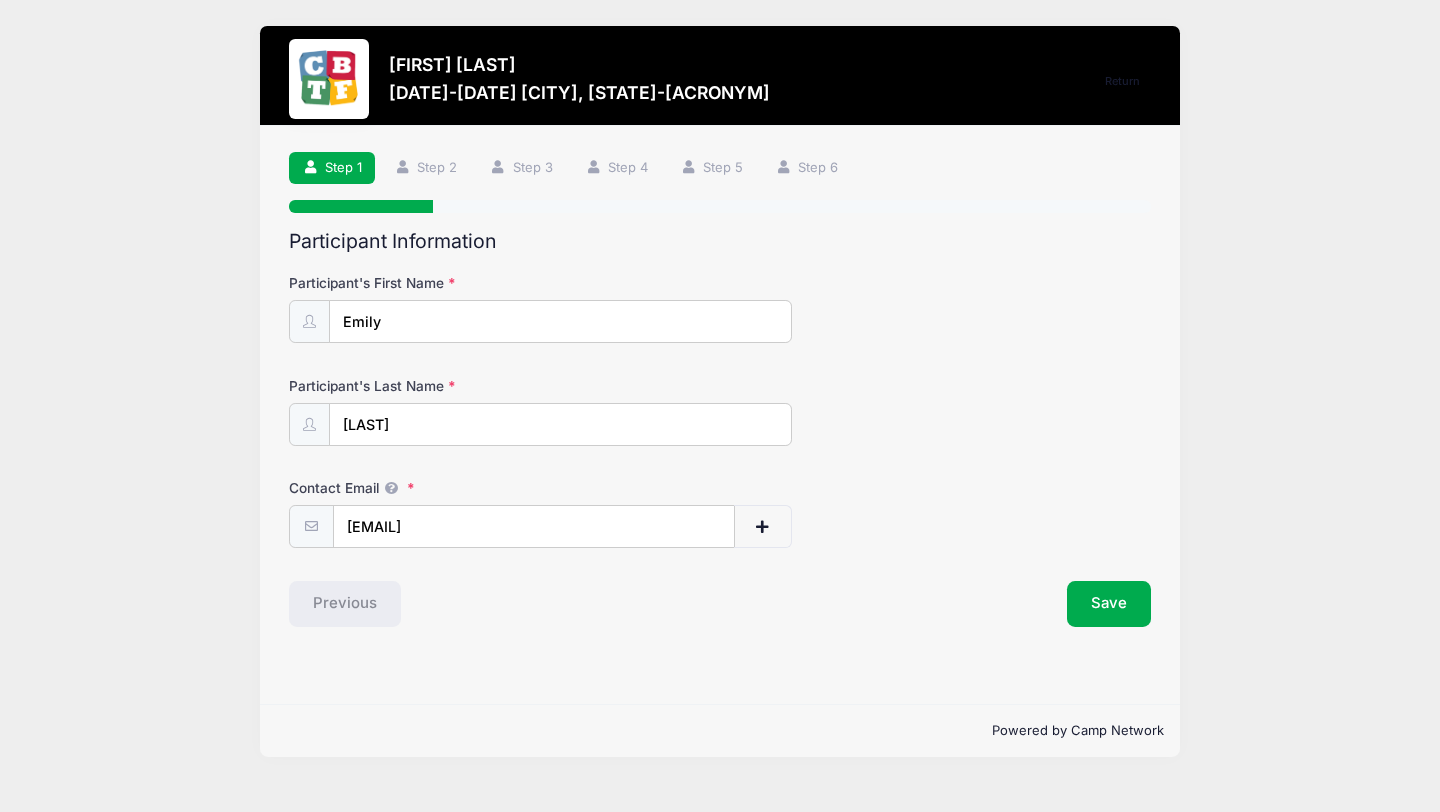 click at bounding box center [762, 527] 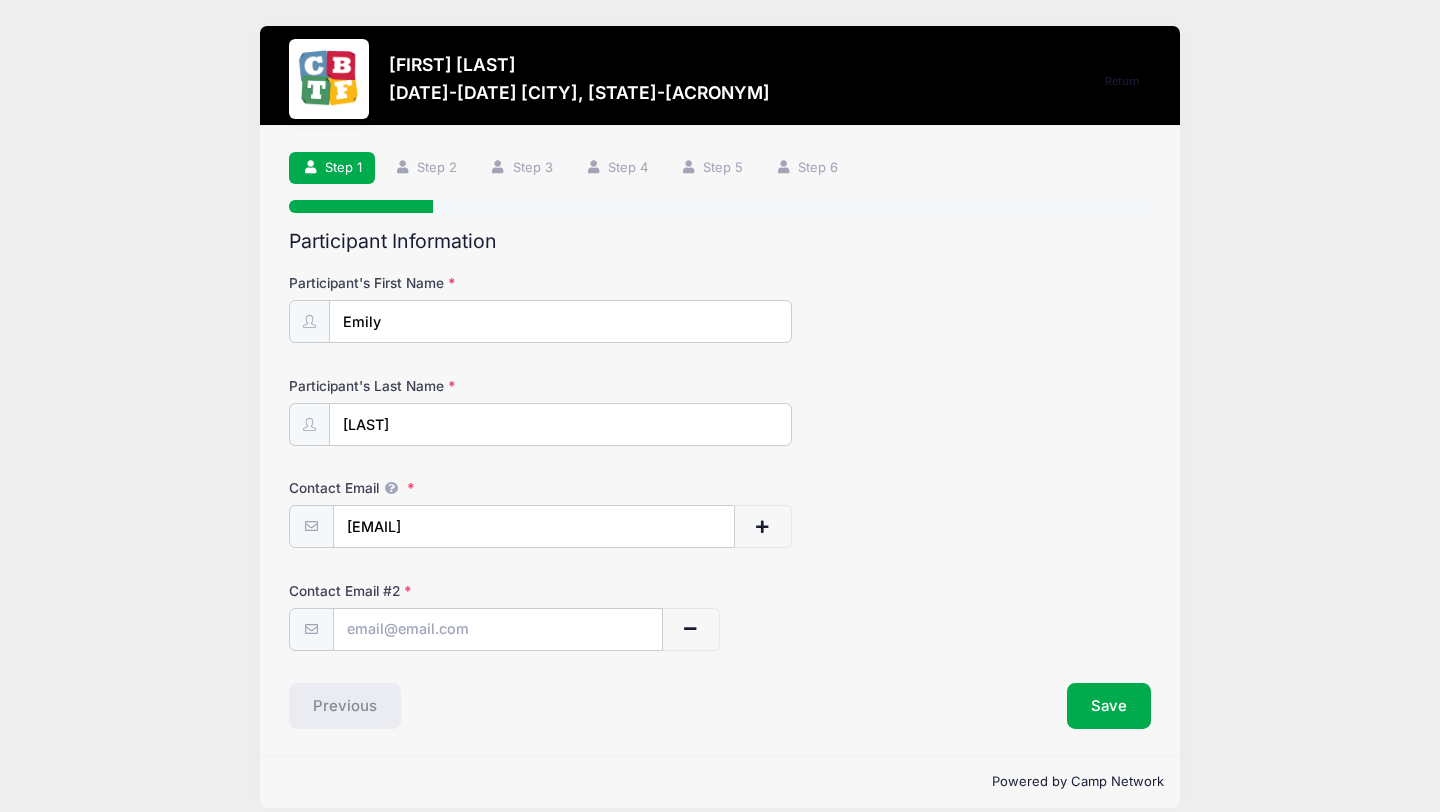 click at bounding box center [498, 629] 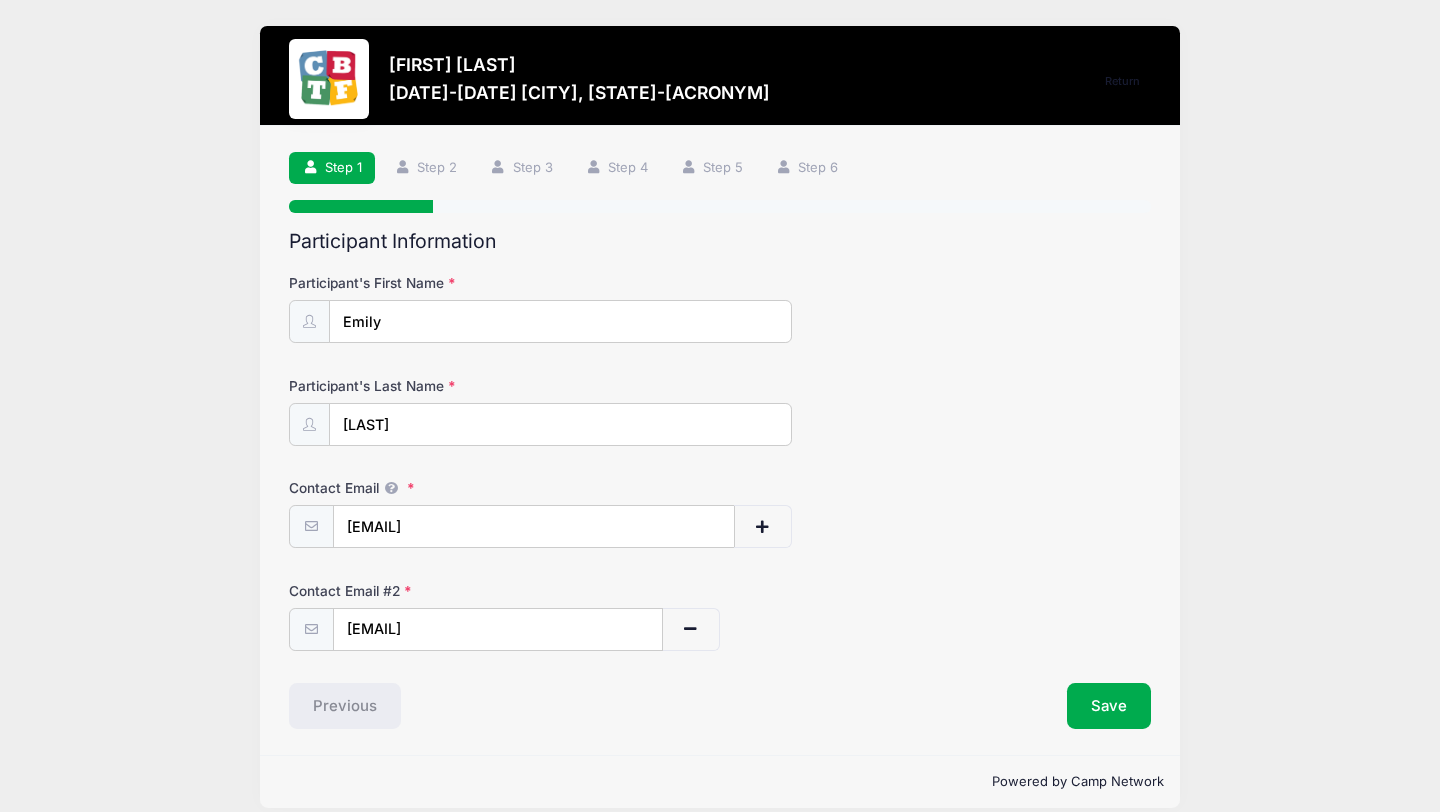 scroll, scrollTop: 21, scrollLeft: 0, axis: vertical 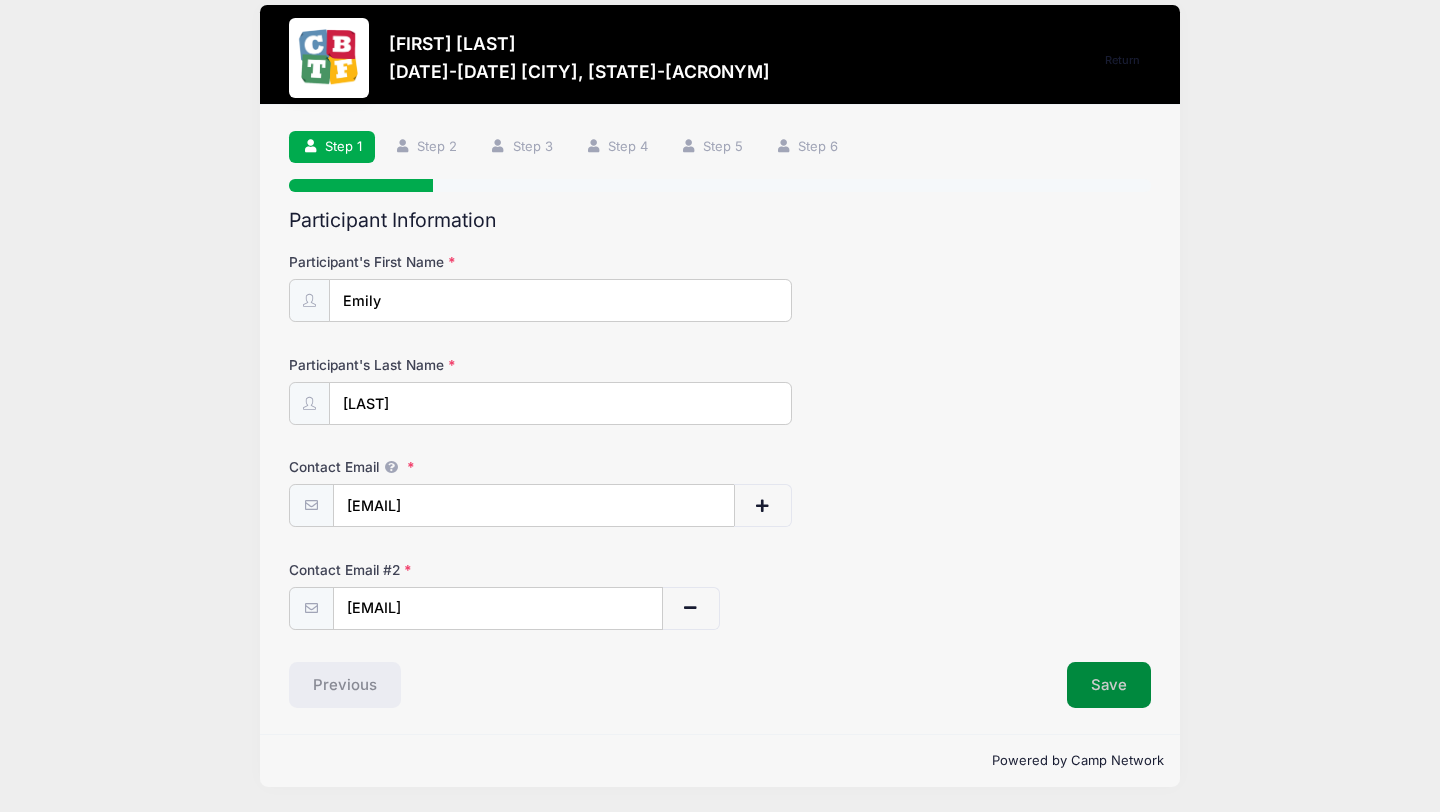 type on "[EMAIL]" 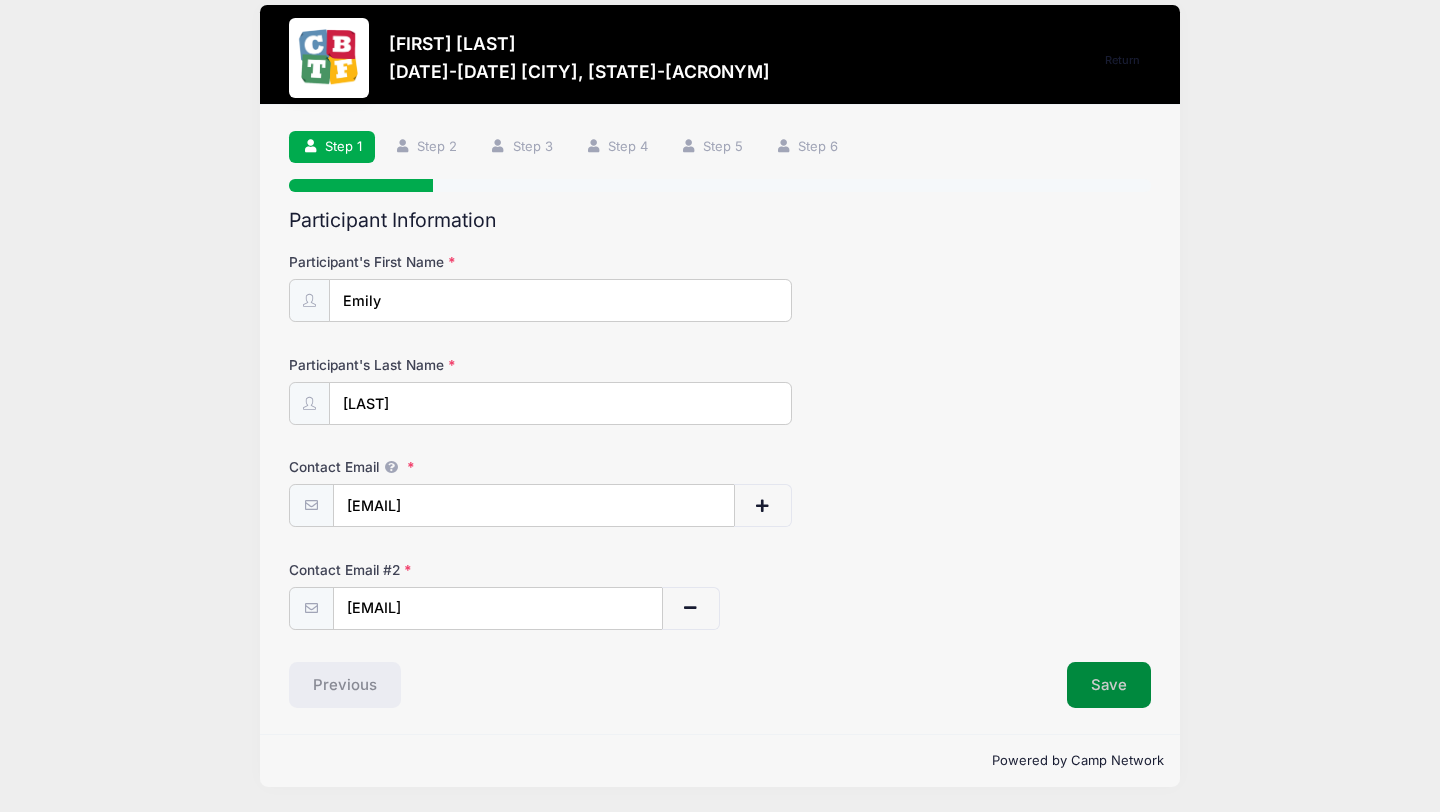 click on "Save" at bounding box center (1109, 685) 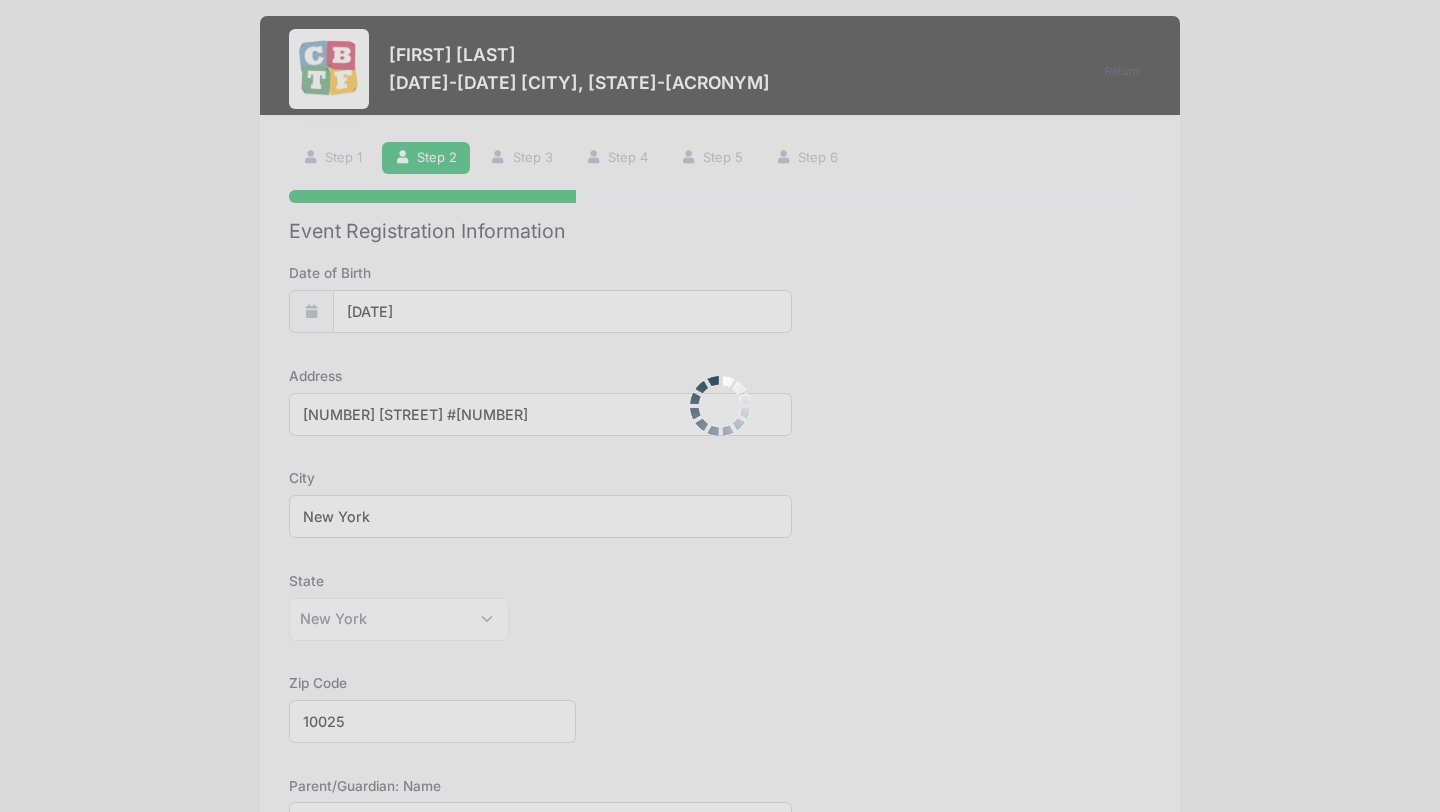 scroll, scrollTop: 0, scrollLeft: 0, axis: both 